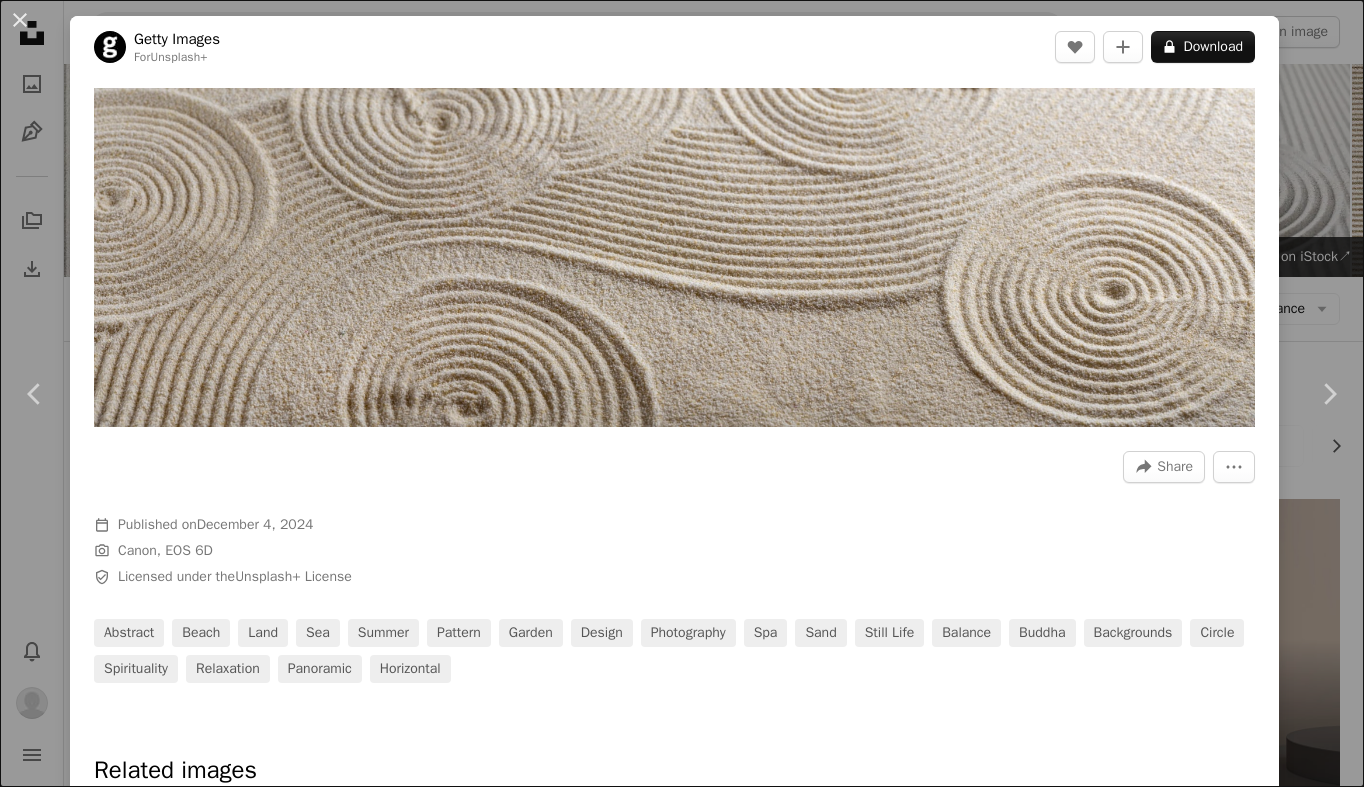scroll, scrollTop: 1812, scrollLeft: 0, axis: vertical 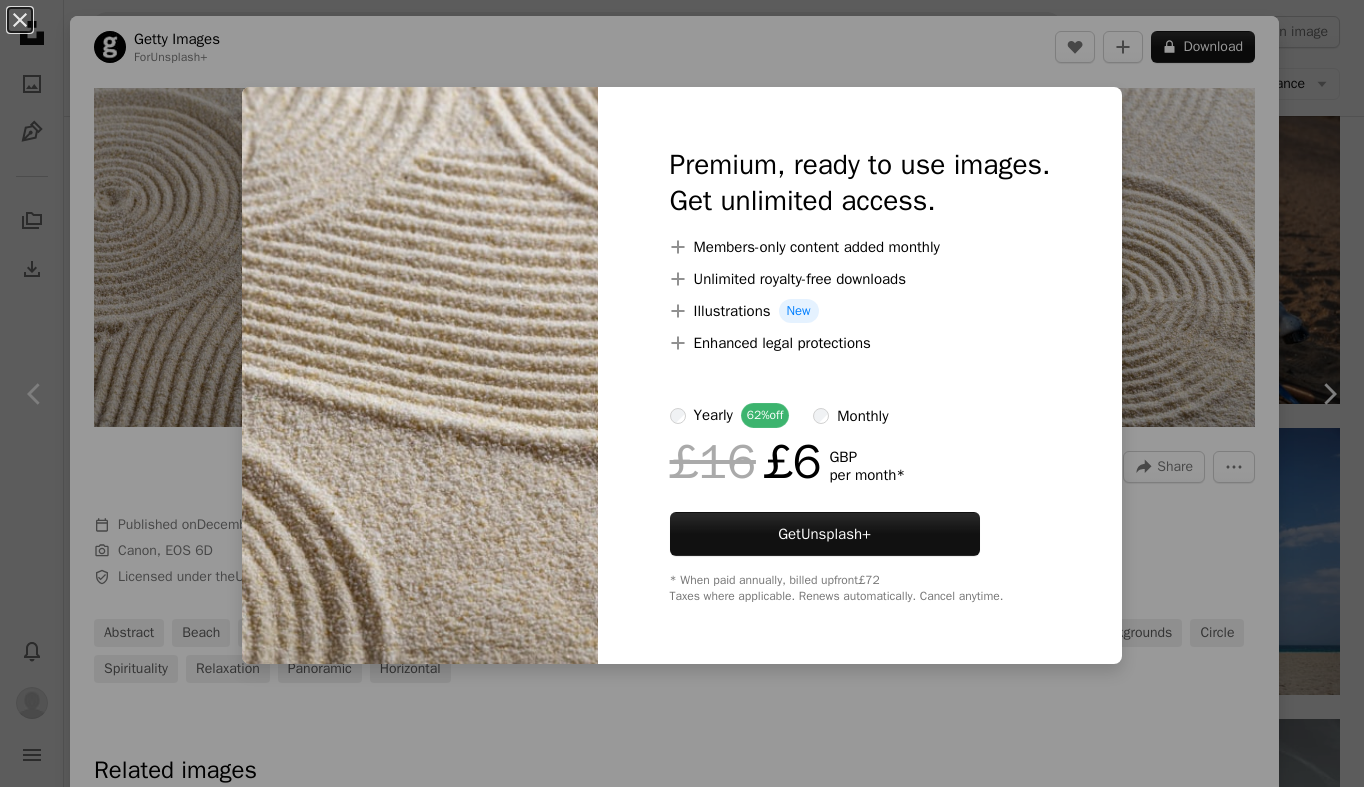 click on "An X shape Premium, ready to use images. Get unlimited access. A plus sign Members-only content added monthly A plus sign Unlimited royalty-free downloads A plus sign Illustrations  New A plus sign Enhanced legal protections yearly 62%  off monthly £16   £6 GBP per month * Get  Unsplash+ * When paid annually, billed upfront  £72 Taxes where applicable. Renews automatically. Cancel anytime." at bounding box center (682, 393) 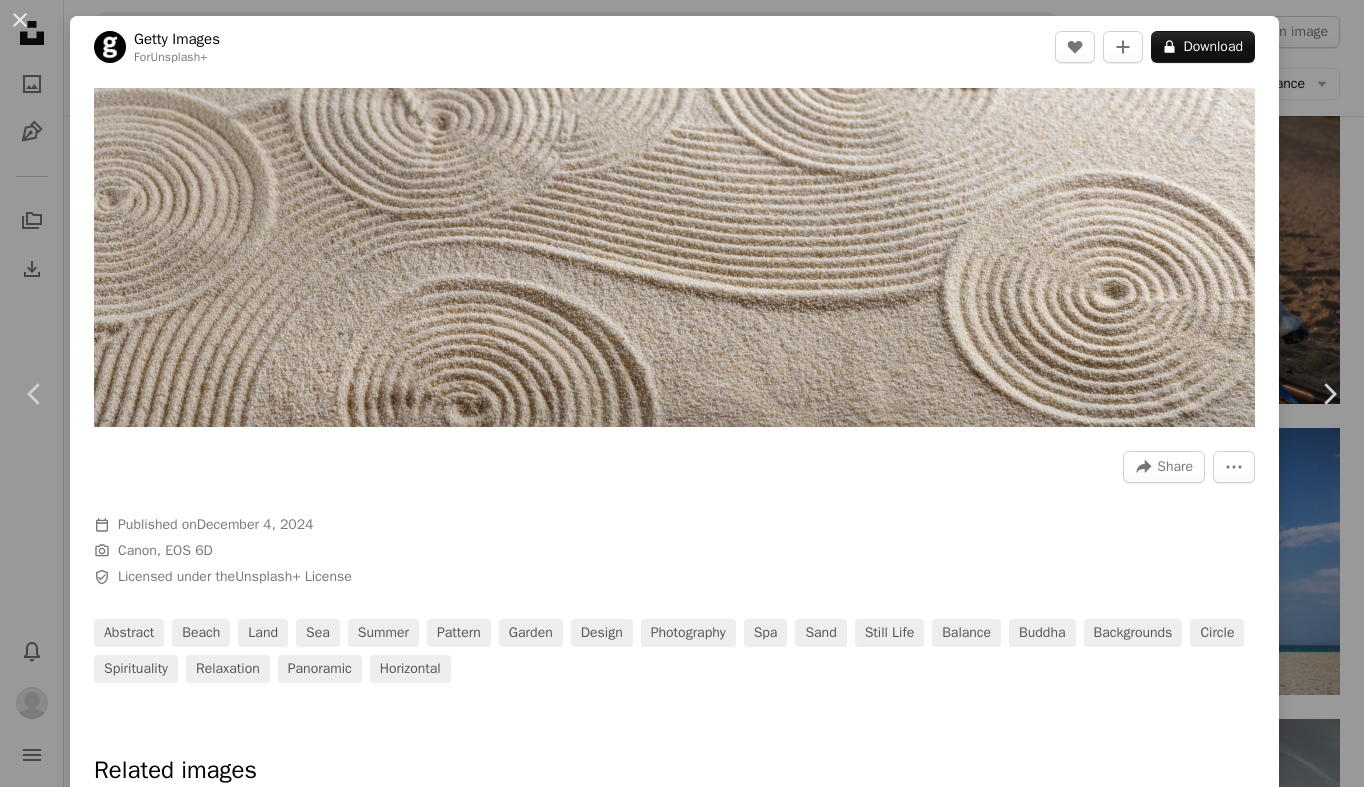drag, startPoint x: 784, startPoint y: 42, endPoint x: 759, endPoint y: 35, distance: 25.96151 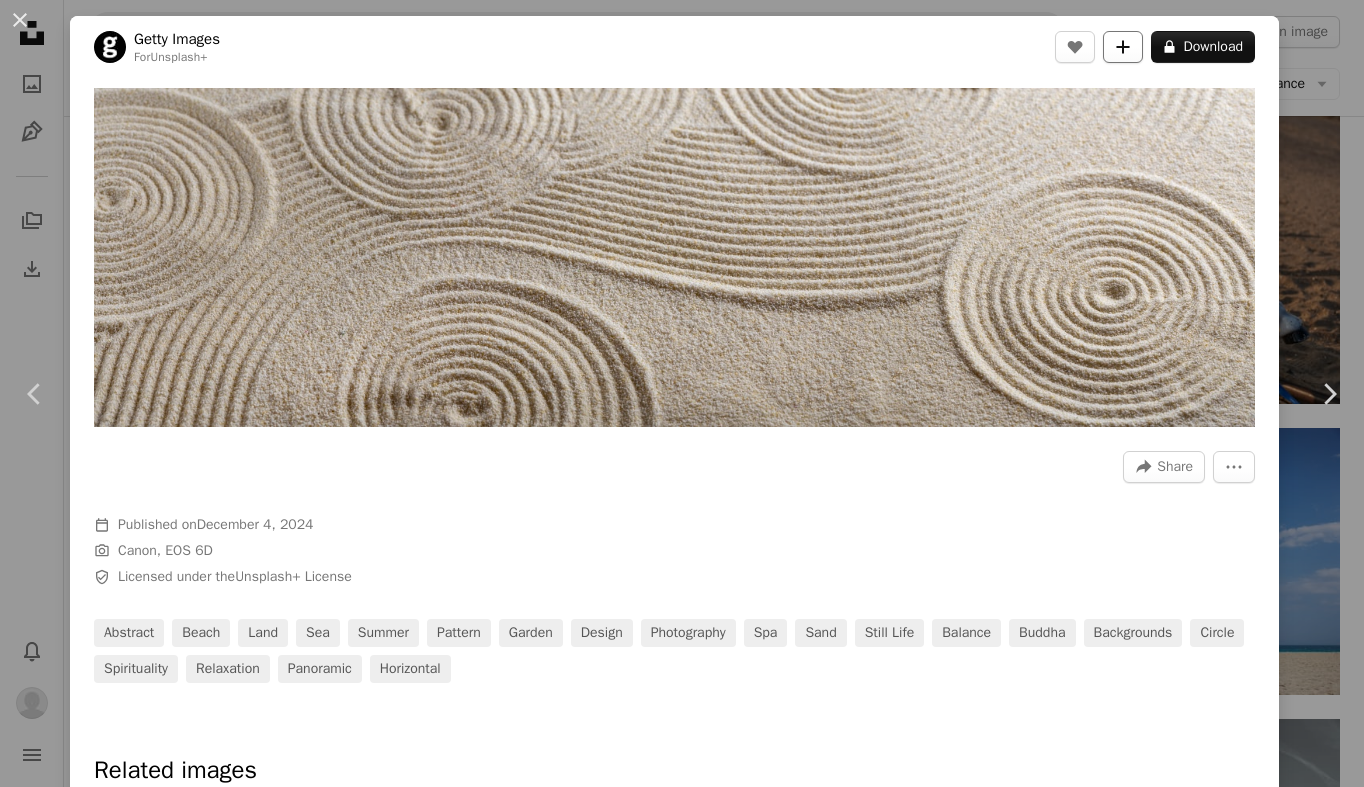 click 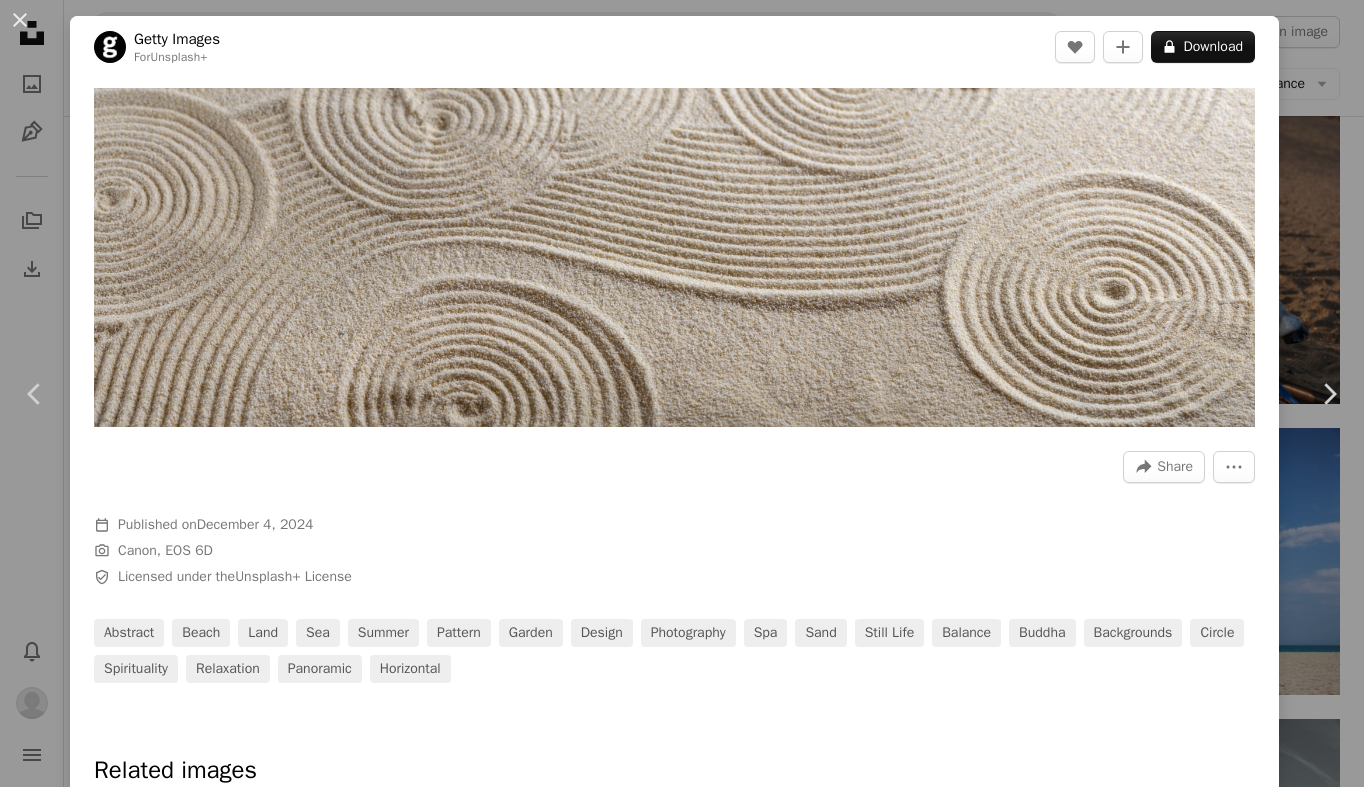 click on "A checkmark A plus sign 50 photos Shutterstock" at bounding box center (848, 5503) 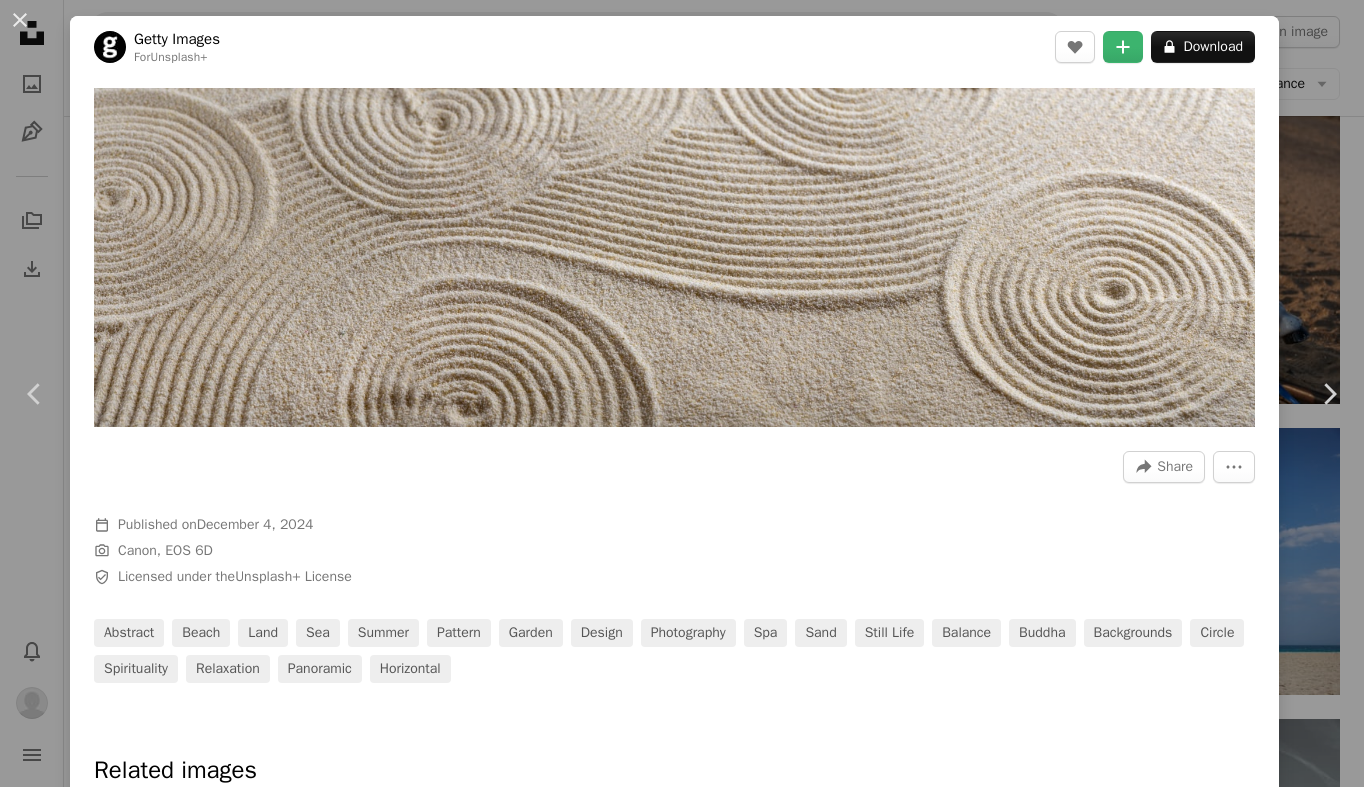 click on "An X shape Add to Collection Create a new collection A checkmark A minus sign 51 photos Shutterstock A checkmark A plus sign 23 photos Bread of Hope A checkmark A plus sign 1 photo SSW A checkmark A plus sign 60 photos Bread of Hope III A checkmark A plus sign 21 photos Bread of Hope II A checkmark A plus sign 10 photos Bread of Hope NO A checkmark A plus sign 0 photos A lock My first collection Create new collection Name 60 Description (optional) 250 Make collection private A lock Cancel Create collection" at bounding box center (682, 5569) 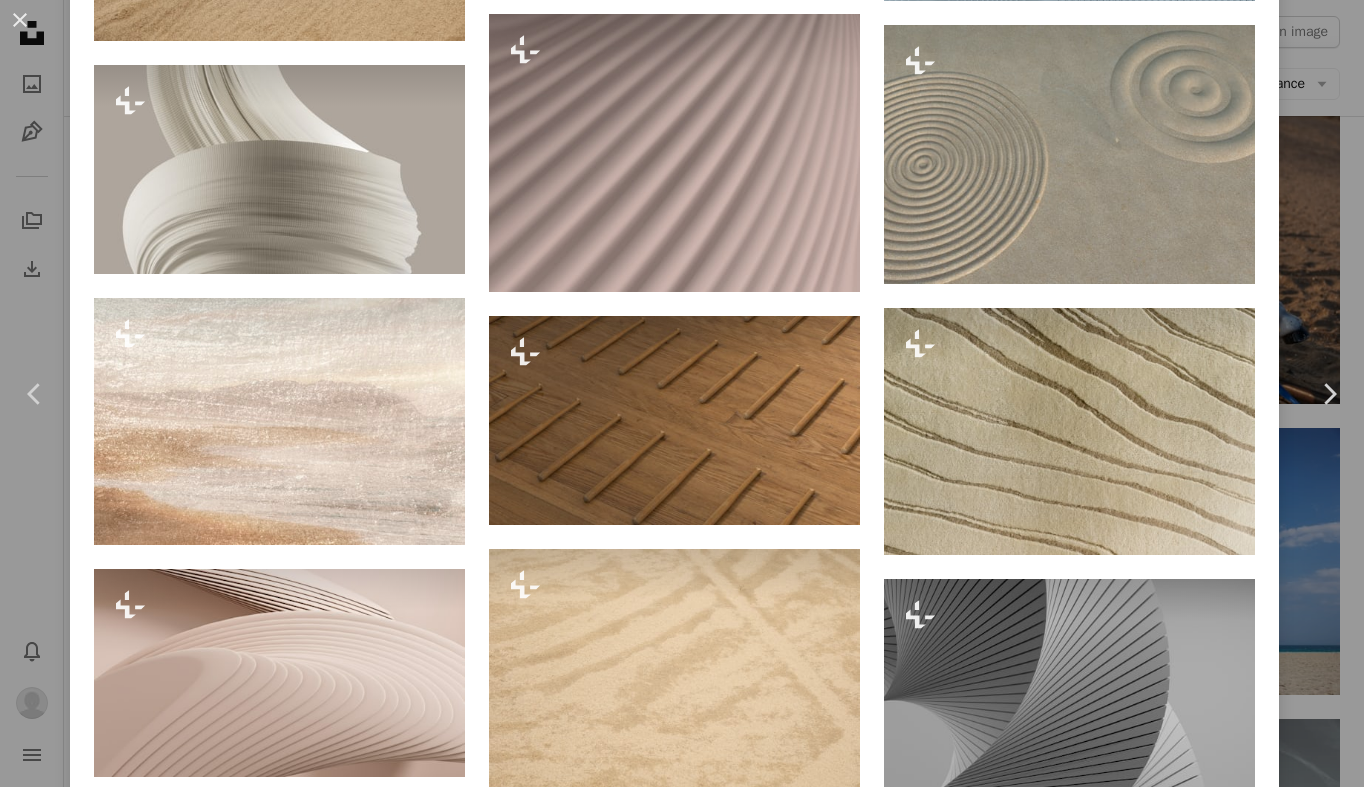 scroll, scrollTop: 0, scrollLeft: 0, axis: both 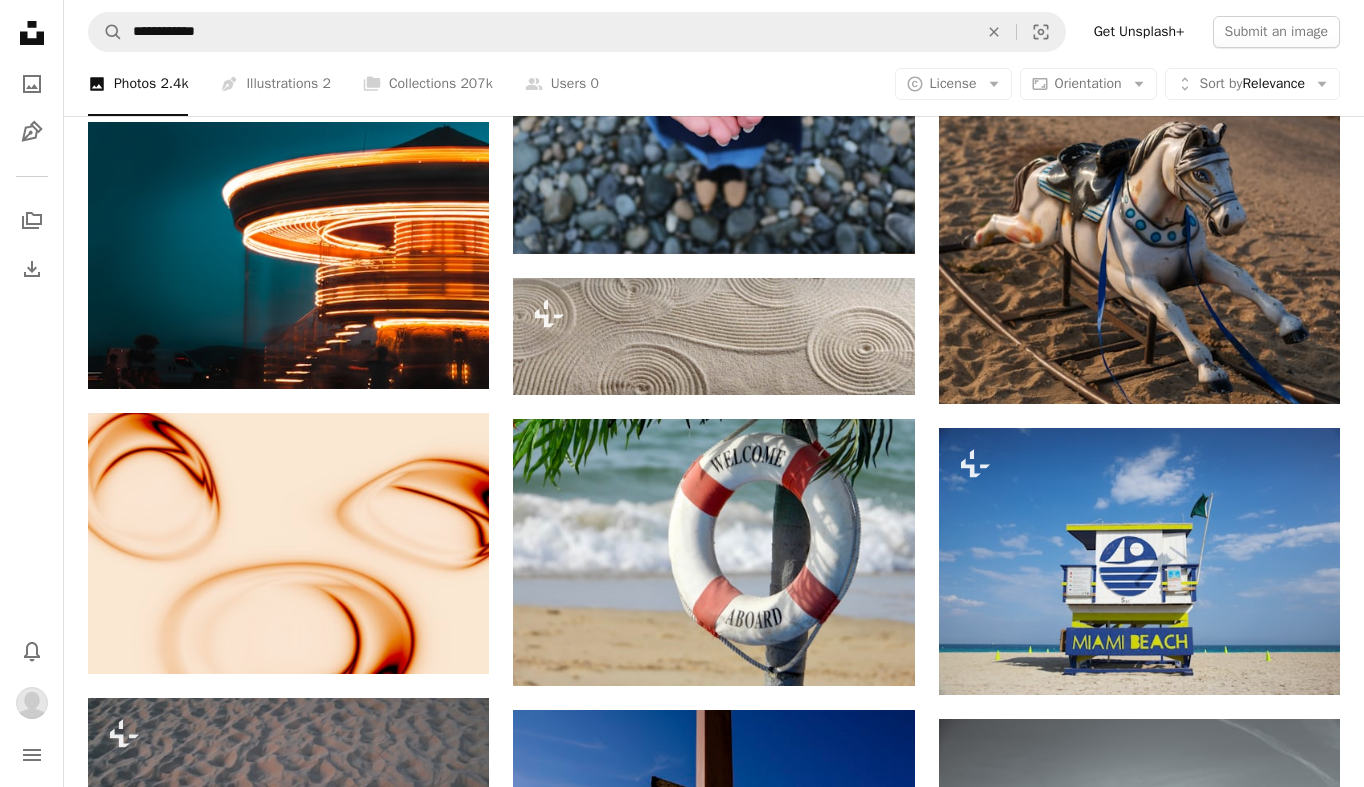 click on "Unsplash logo Unsplash Home" 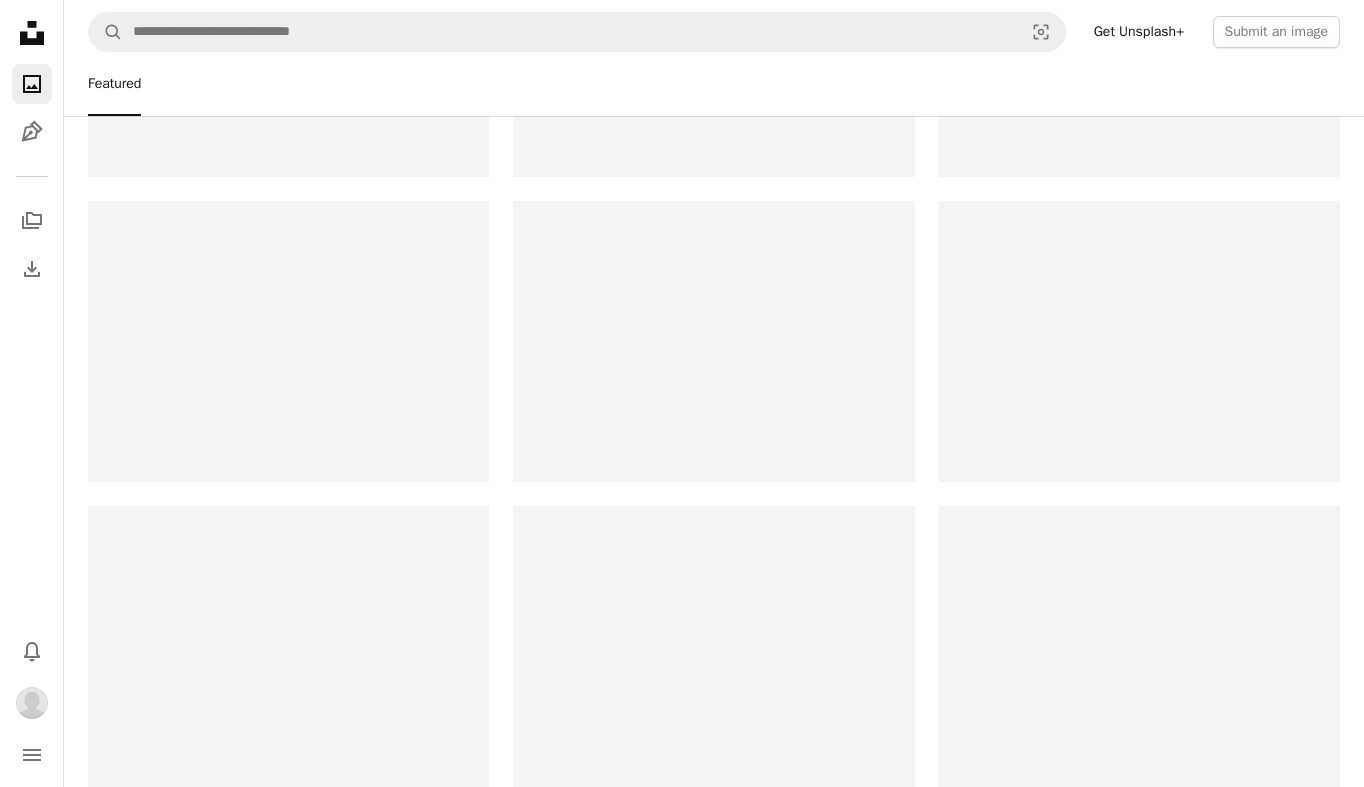 scroll, scrollTop: 0, scrollLeft: 0, axis: both 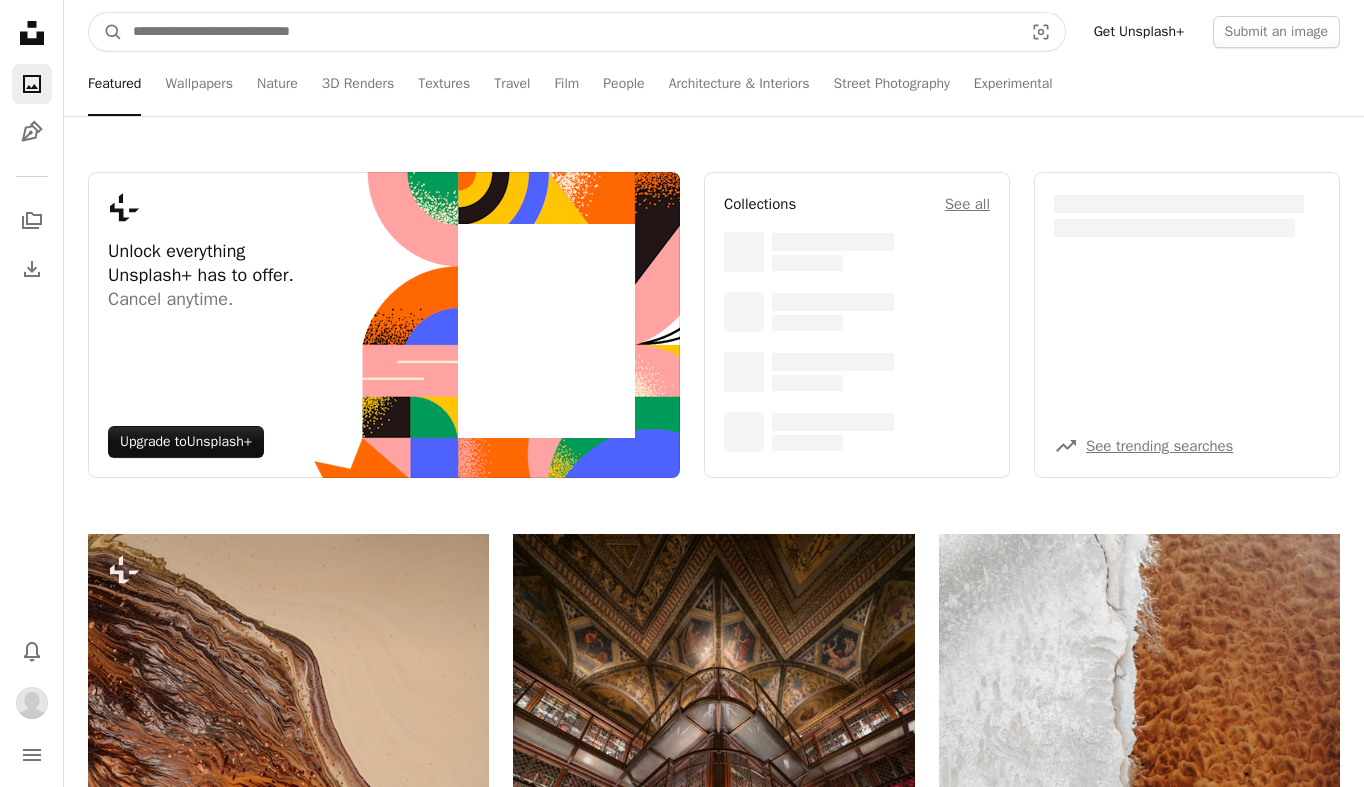 click at bounding box center [570, 32] 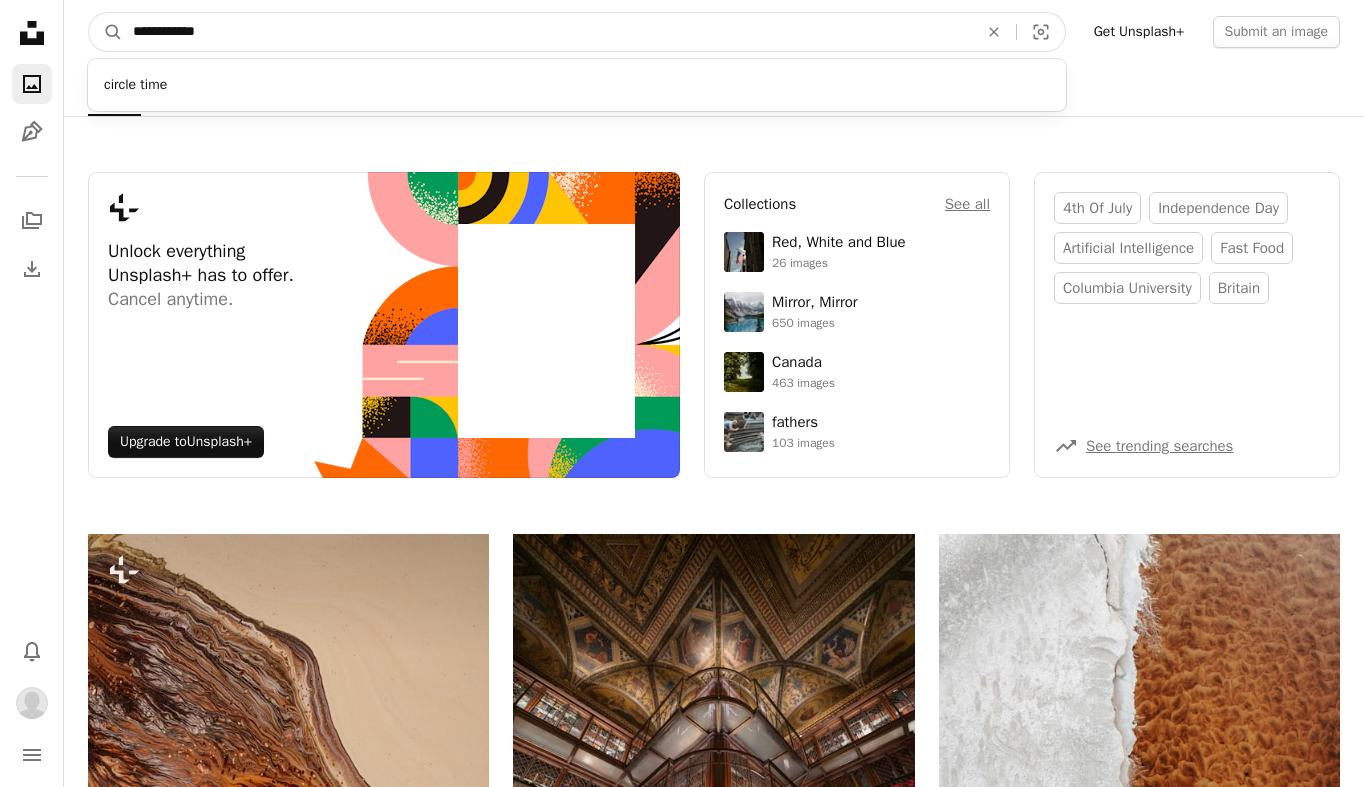 type on "**********" 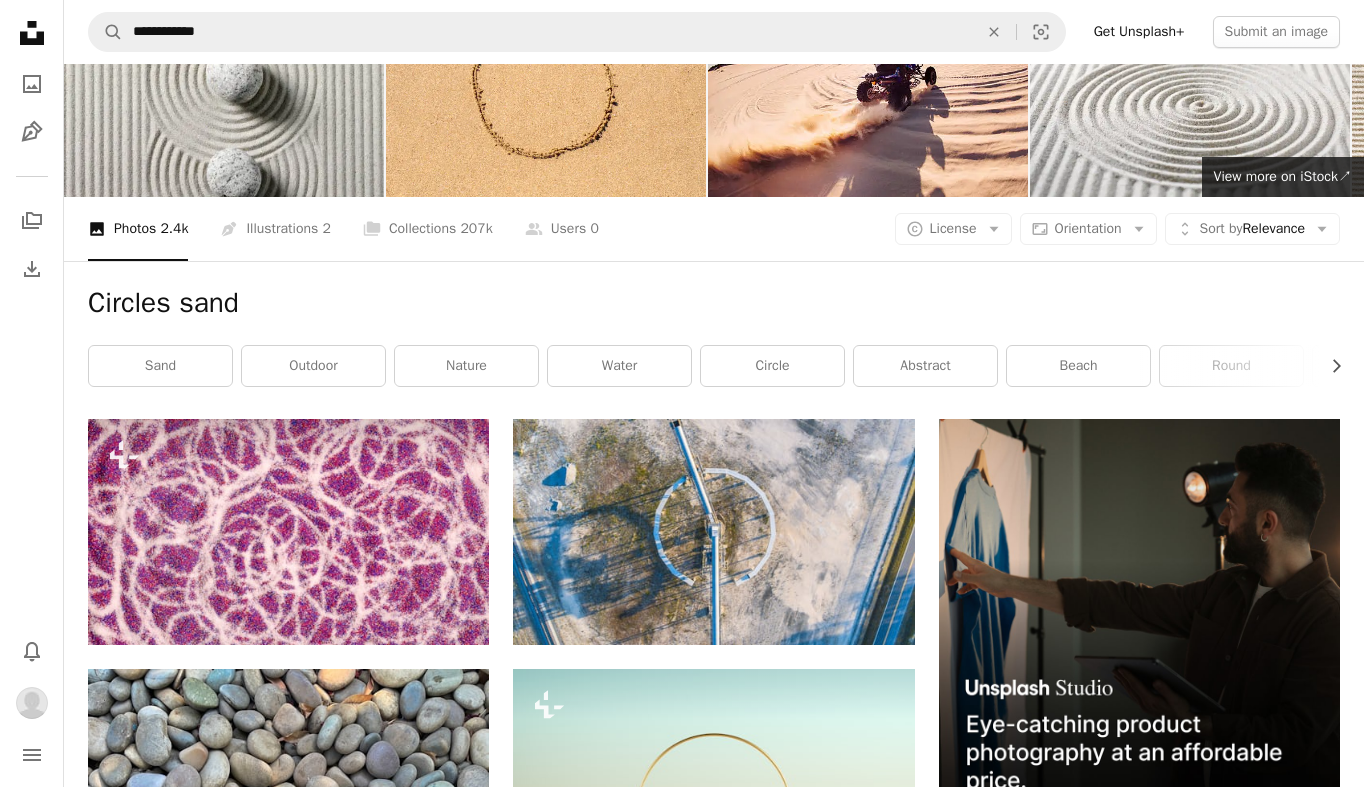 scroll, scrollTop: 0, scrollLeft: 0, axis: both 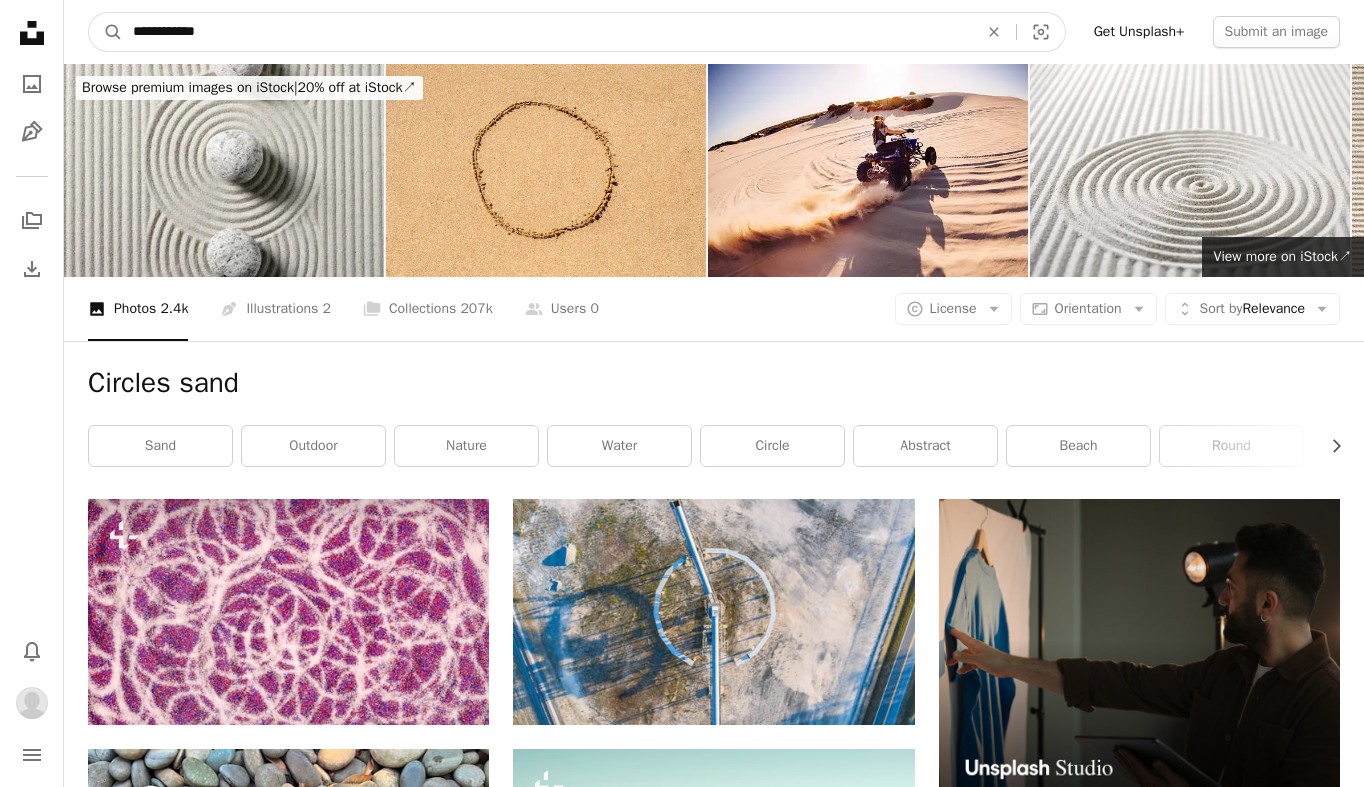 click on "**********" at bounding box center (547, 32) 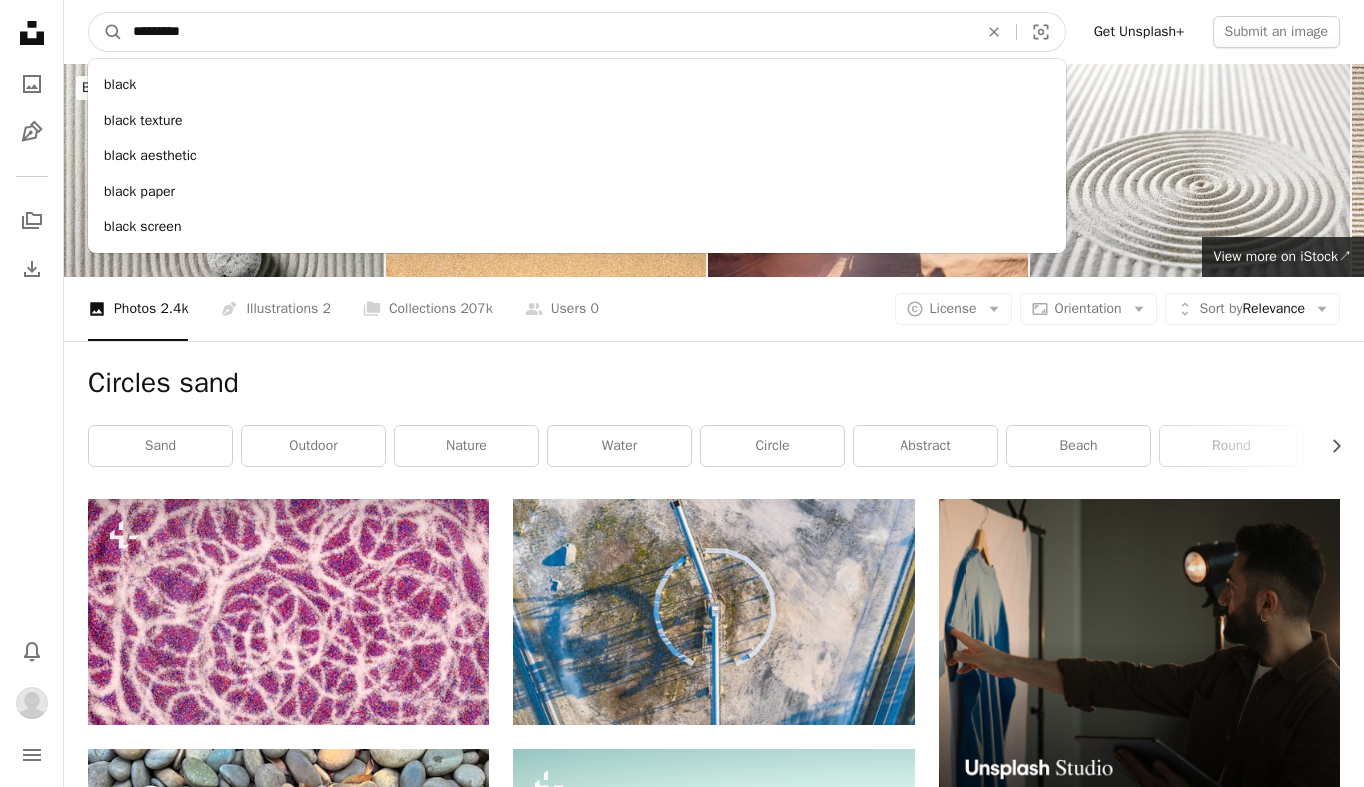 type on "**********" 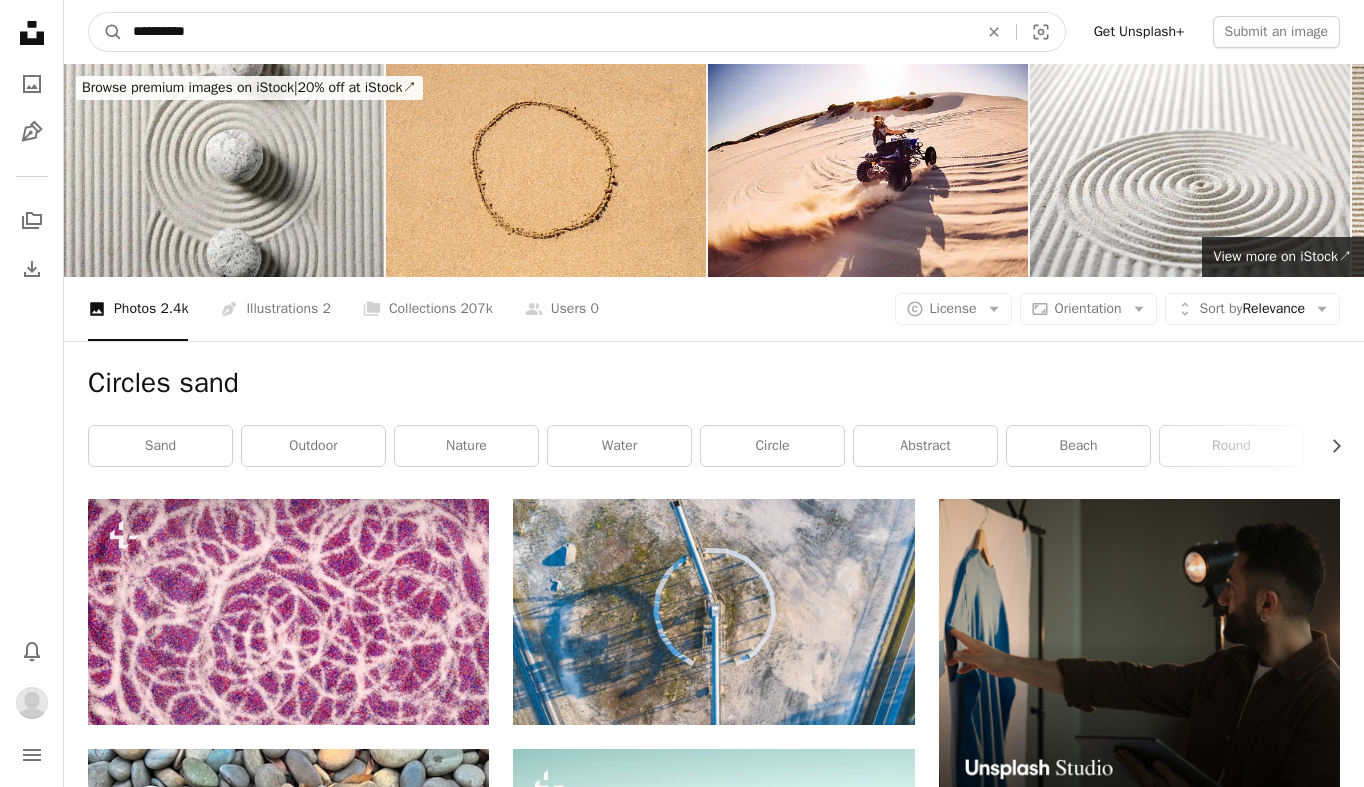 click on "A magnifying glass" at bounding box center [106, 32] 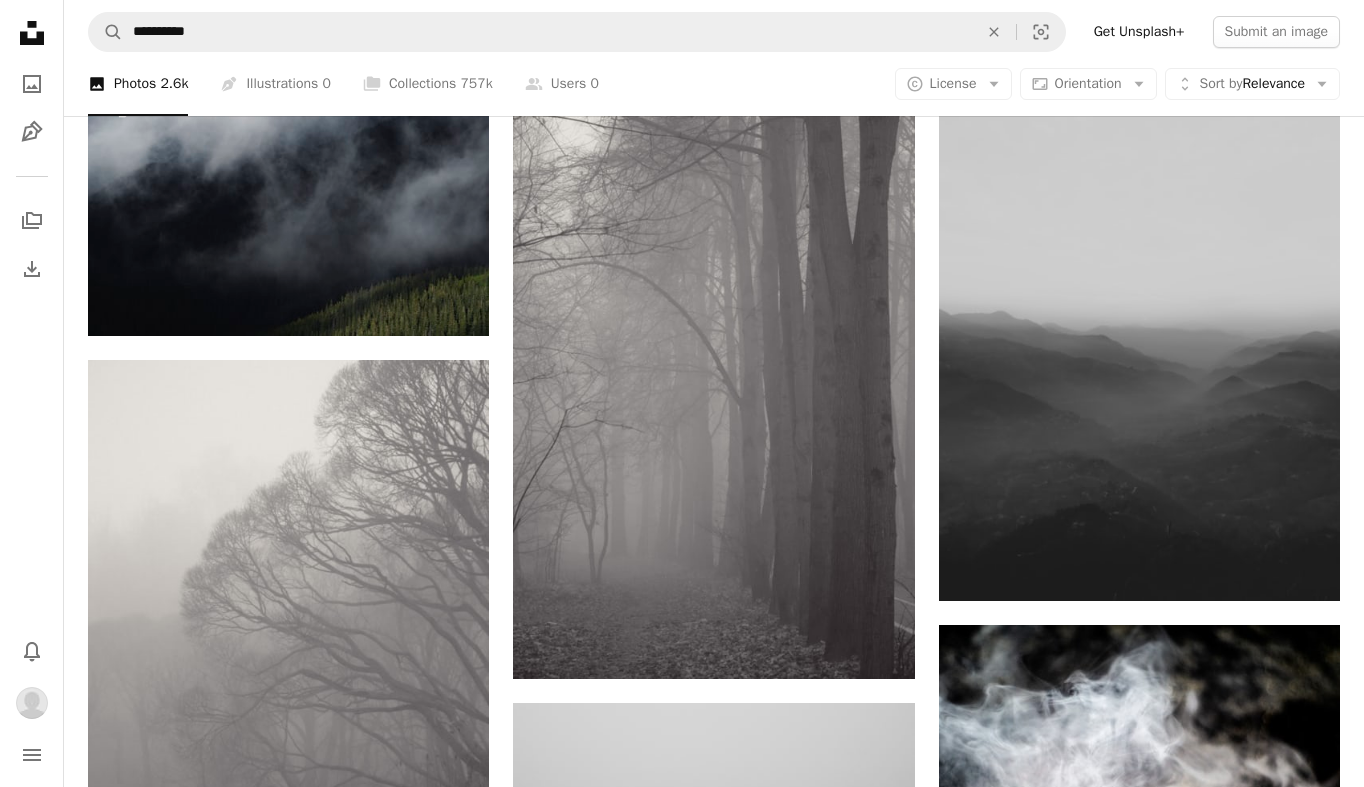 scroll, scrollTop: 0, scrollLeft: 0, axis: both 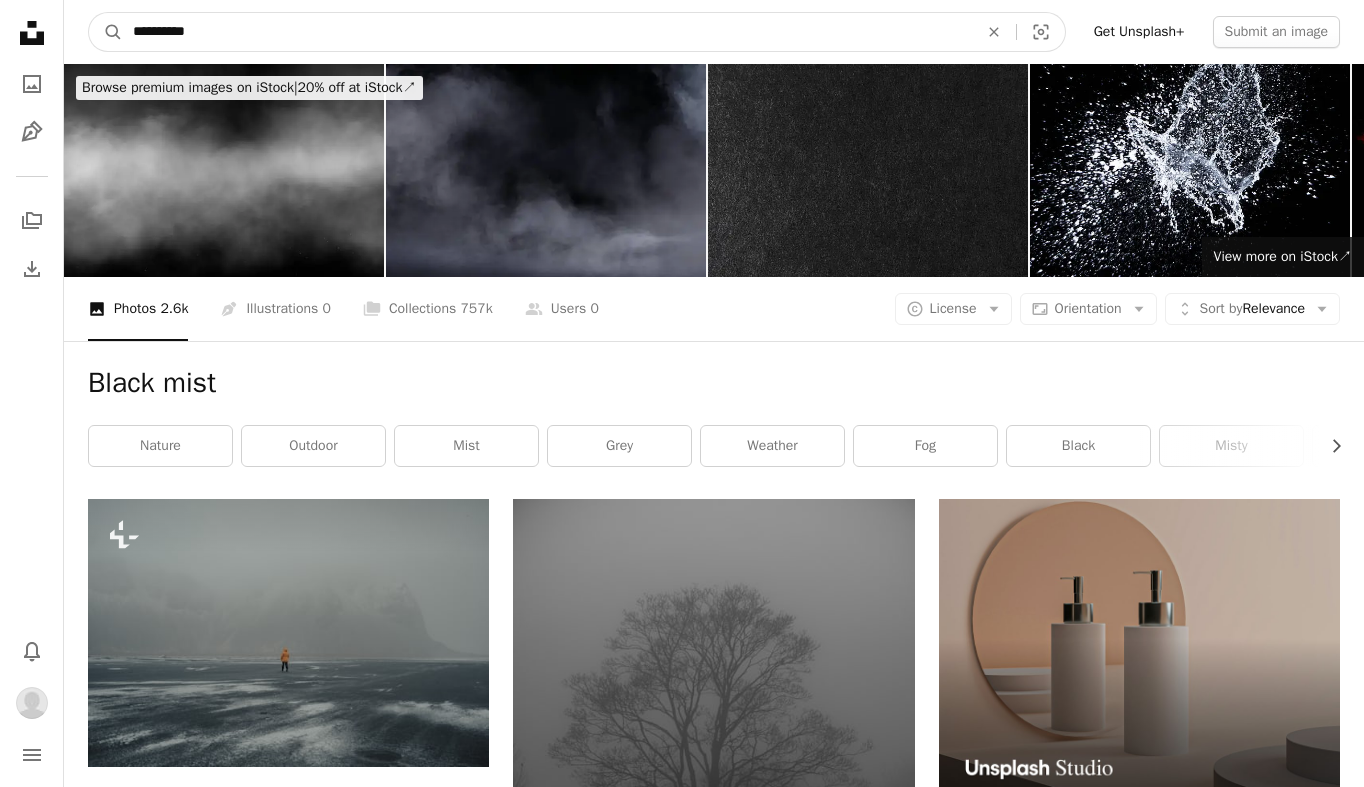 click on "**********" at bounding box center [547, 32] 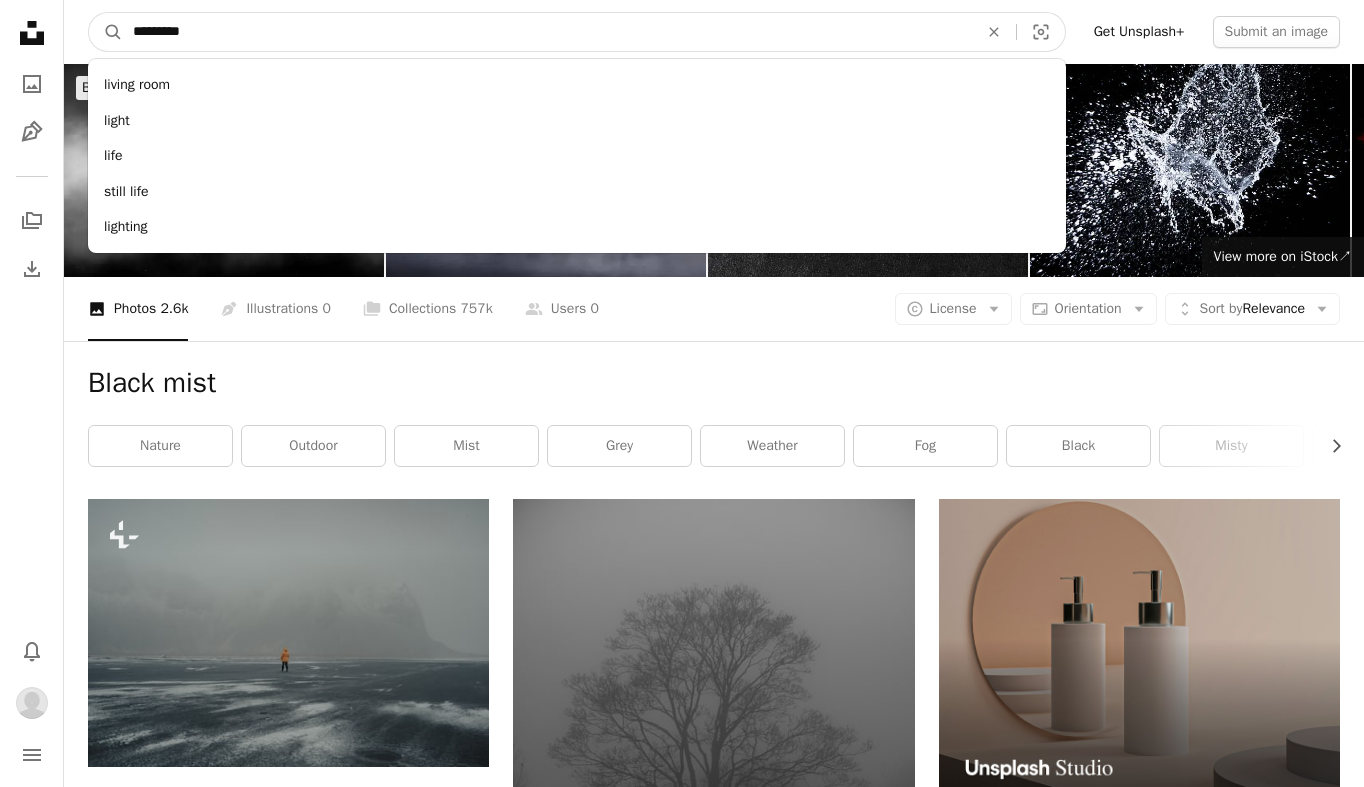 type on "**********" 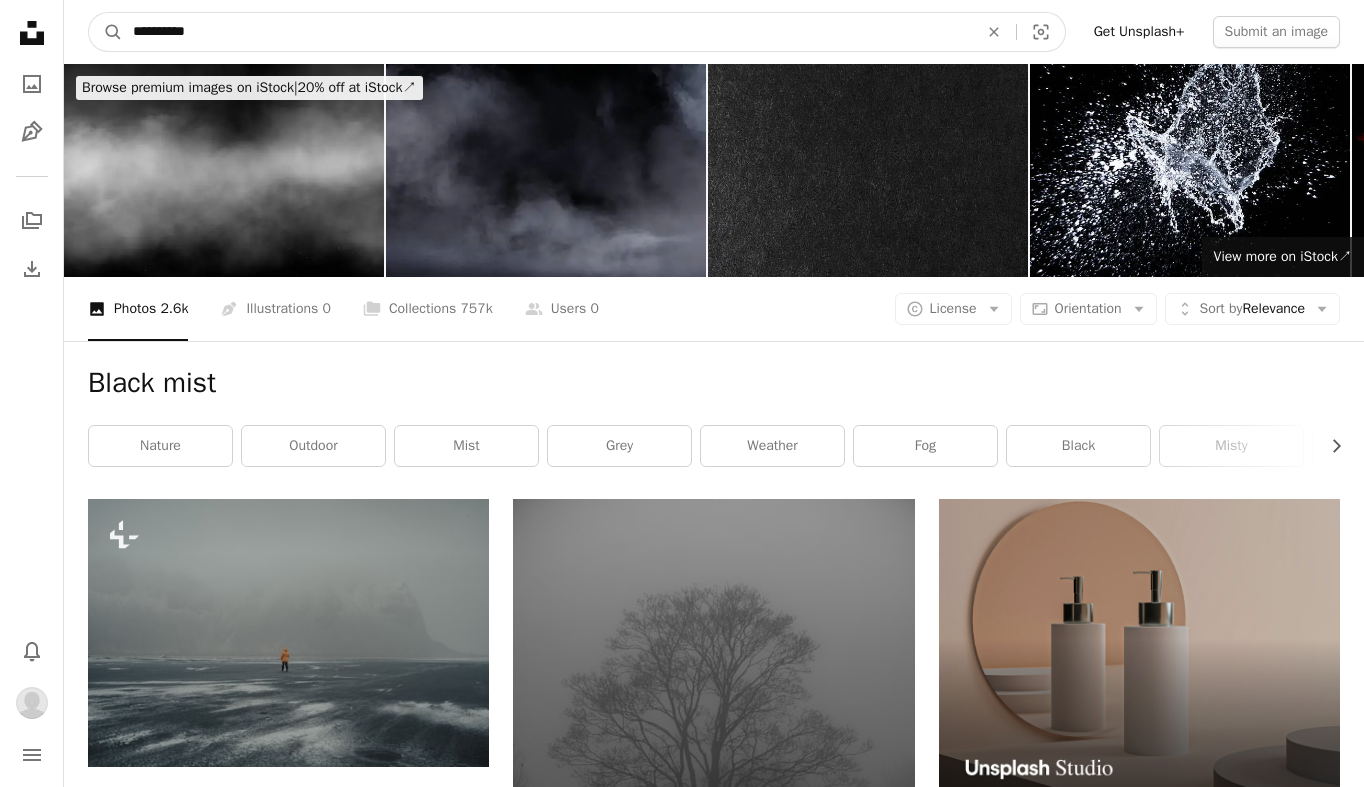 click on "A magnifying glass" at bounding box center [106, 32] 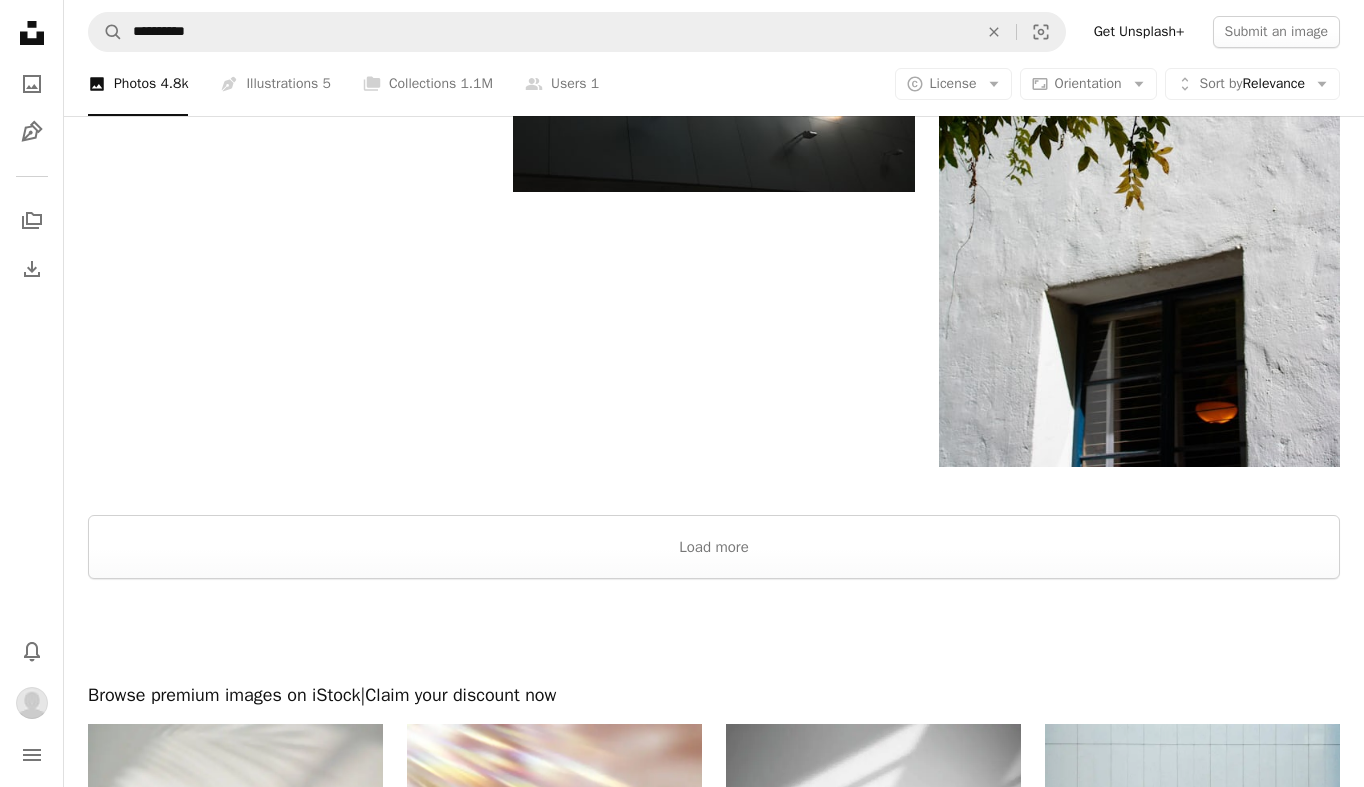 scroll, scrollTop: 3285, scrollLeft: 0, axis: vertical 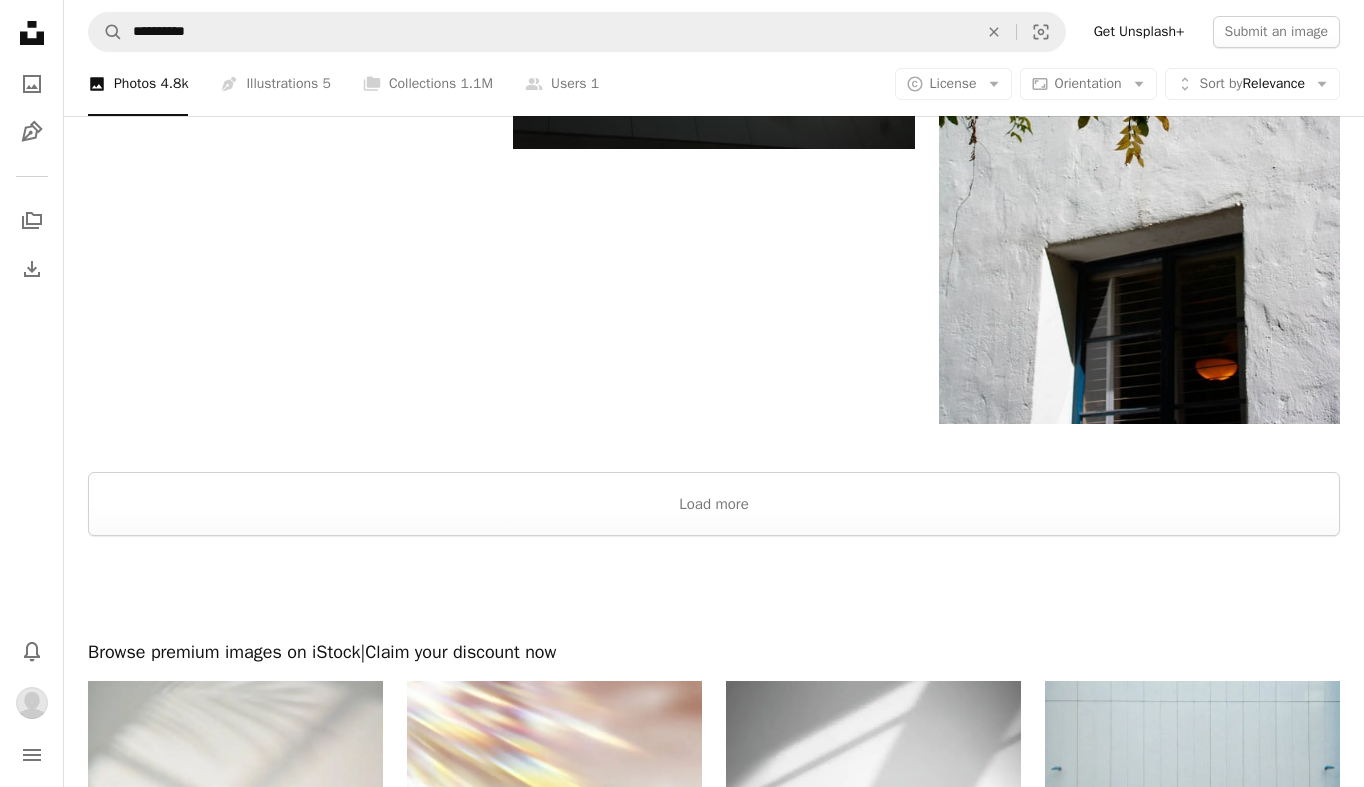 click at bounding box center [714, 588] 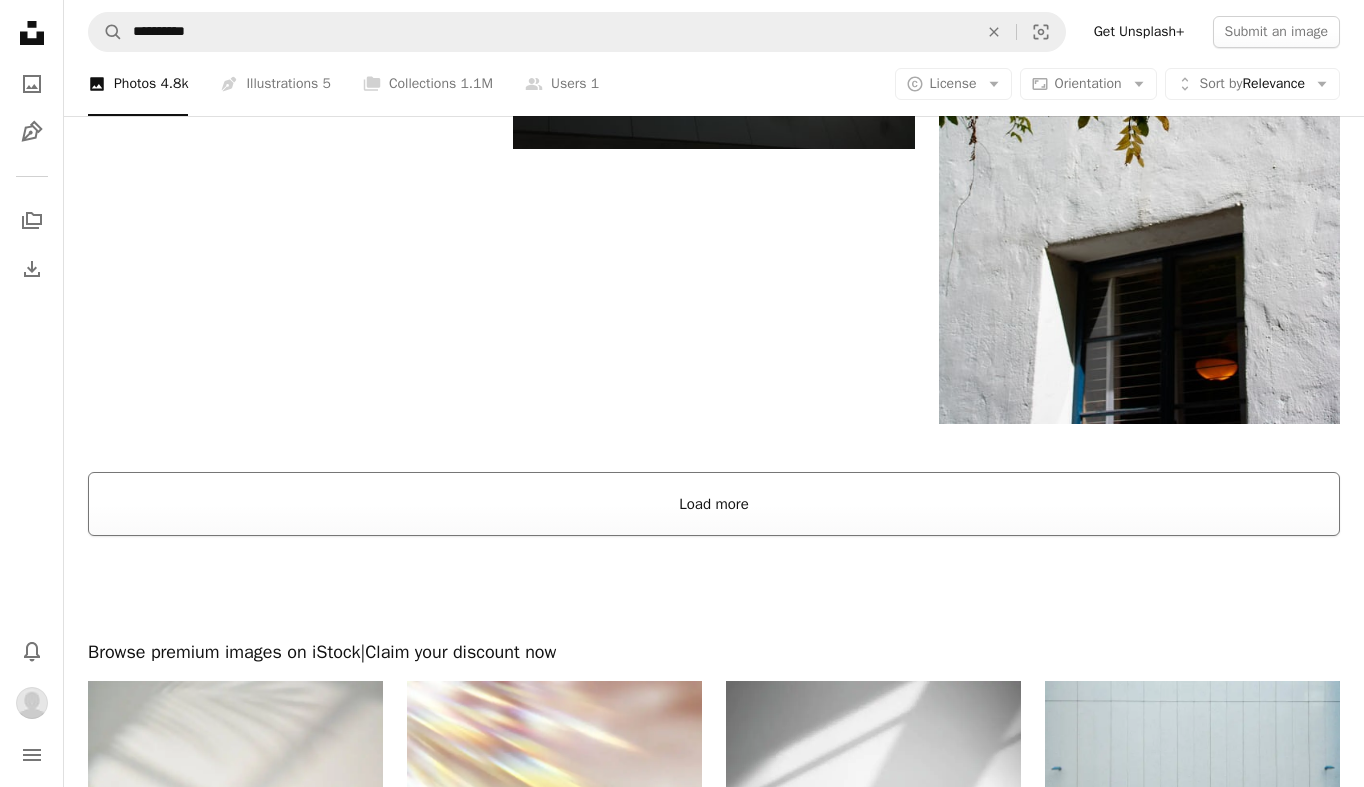 click on "Load more" at bounding box center [714, 504] 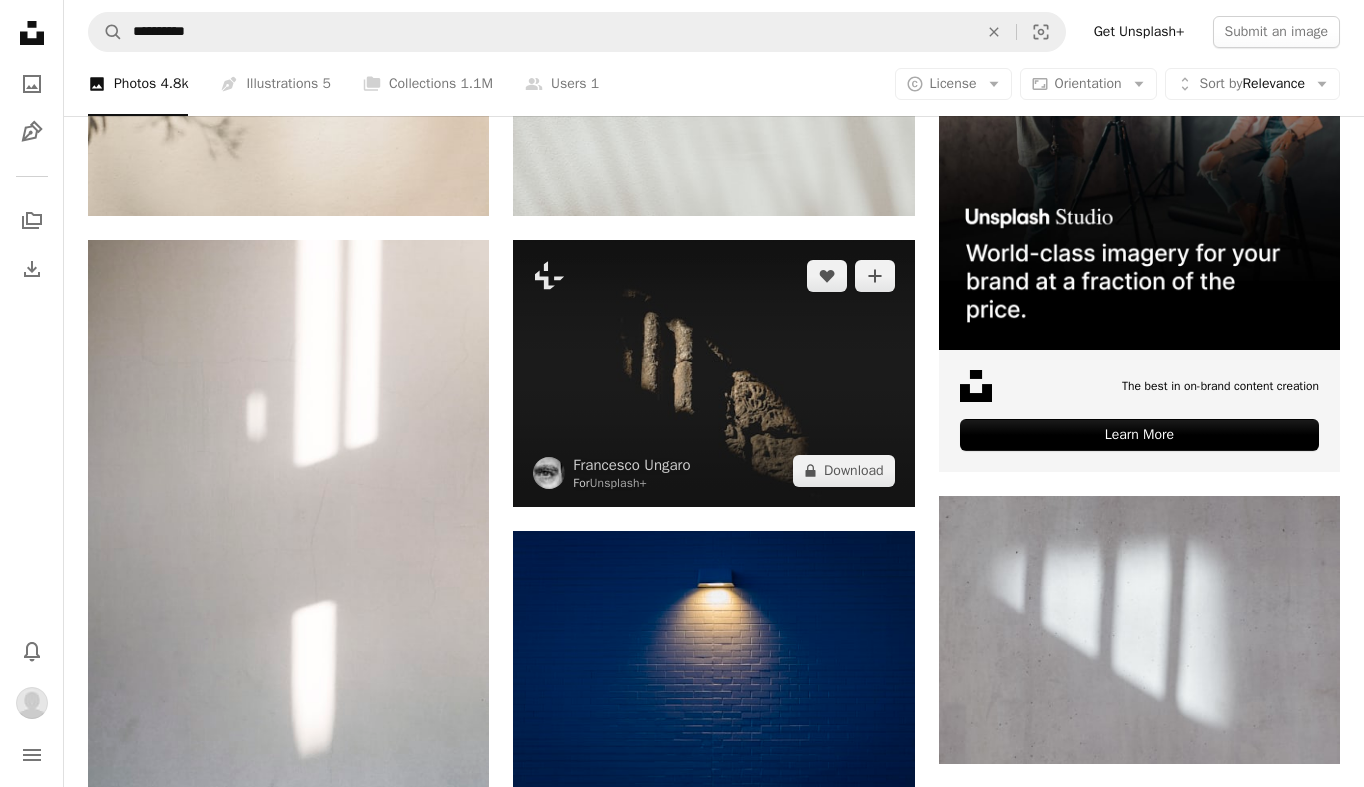 scroll, scrollTop: 666, scrollLeft: 0, axis: vertical 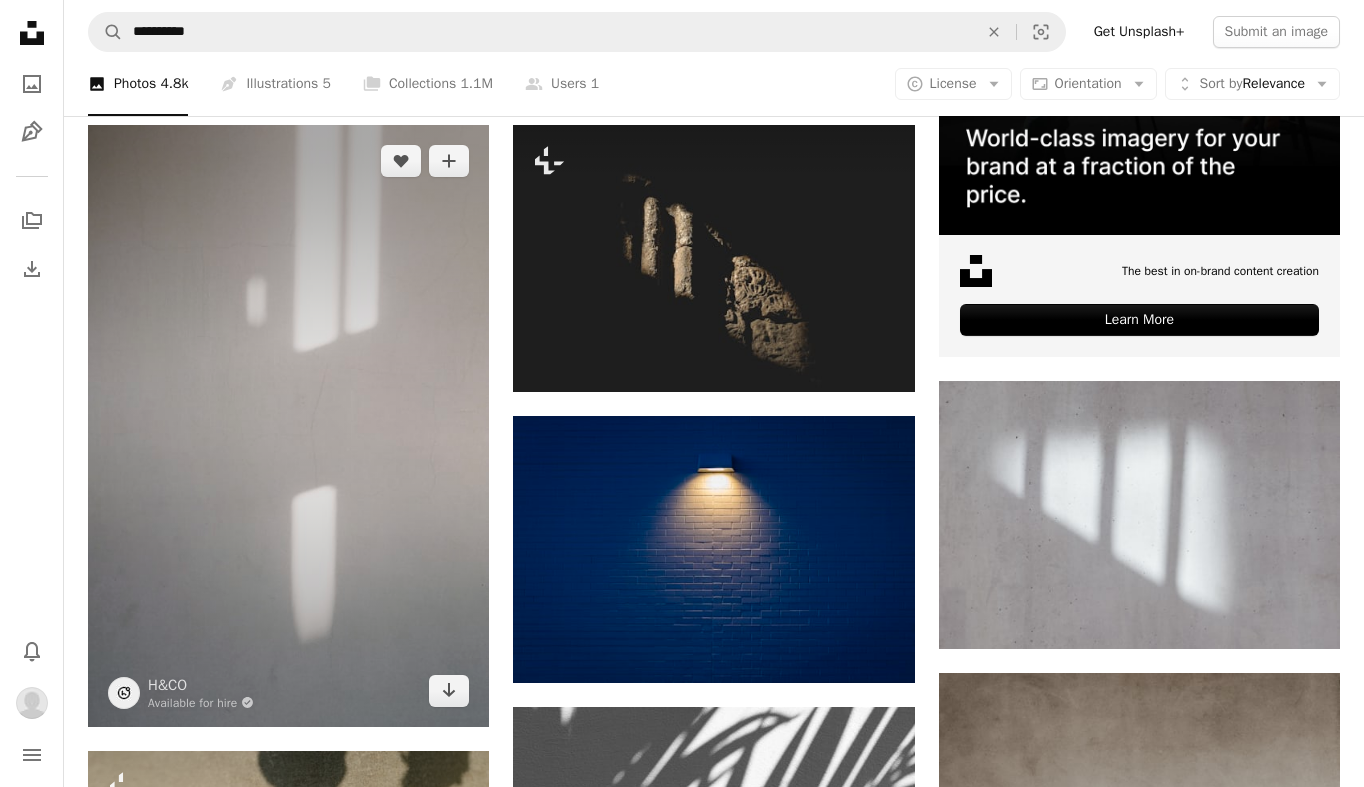 click at bounding box center (288, 426) 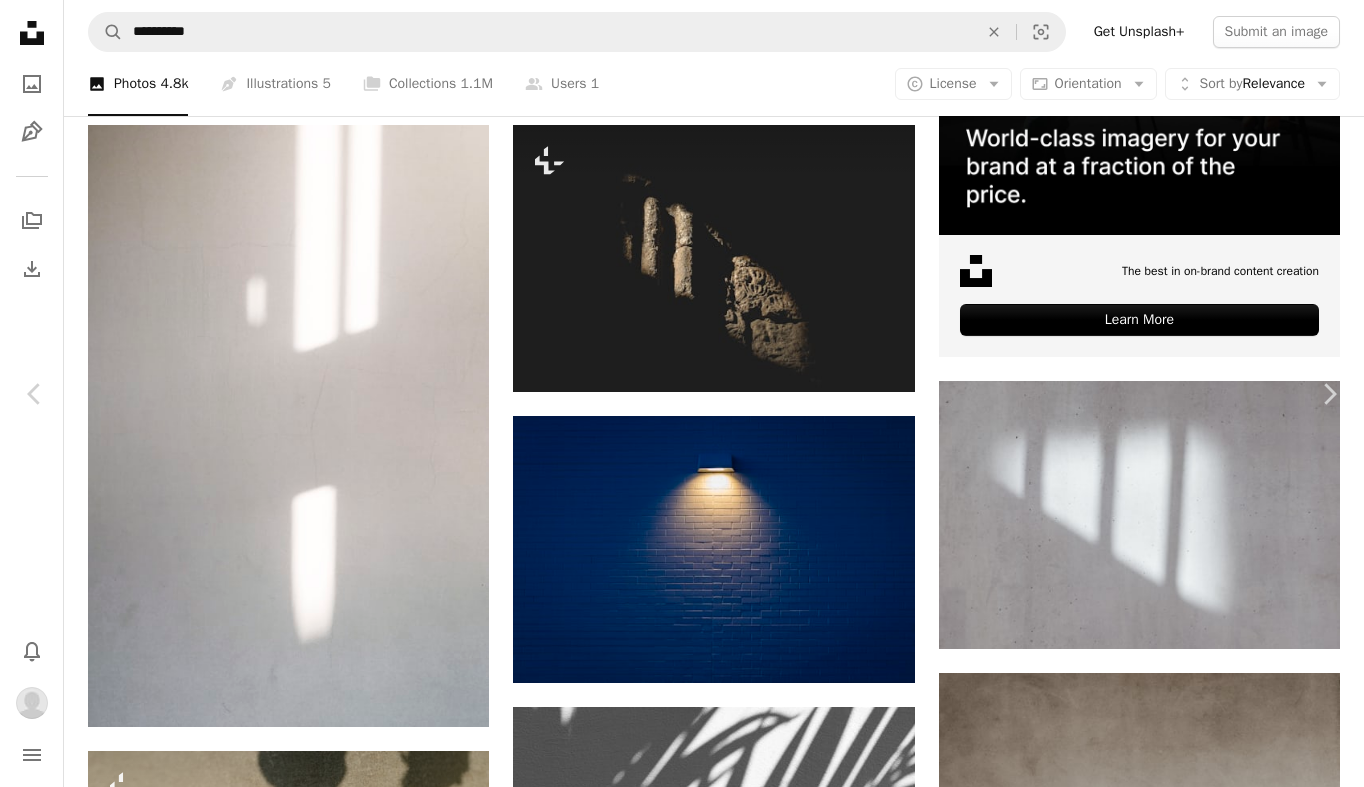 scroll, scrollTop: 2052, scrollLeft: 0, axis: vertical 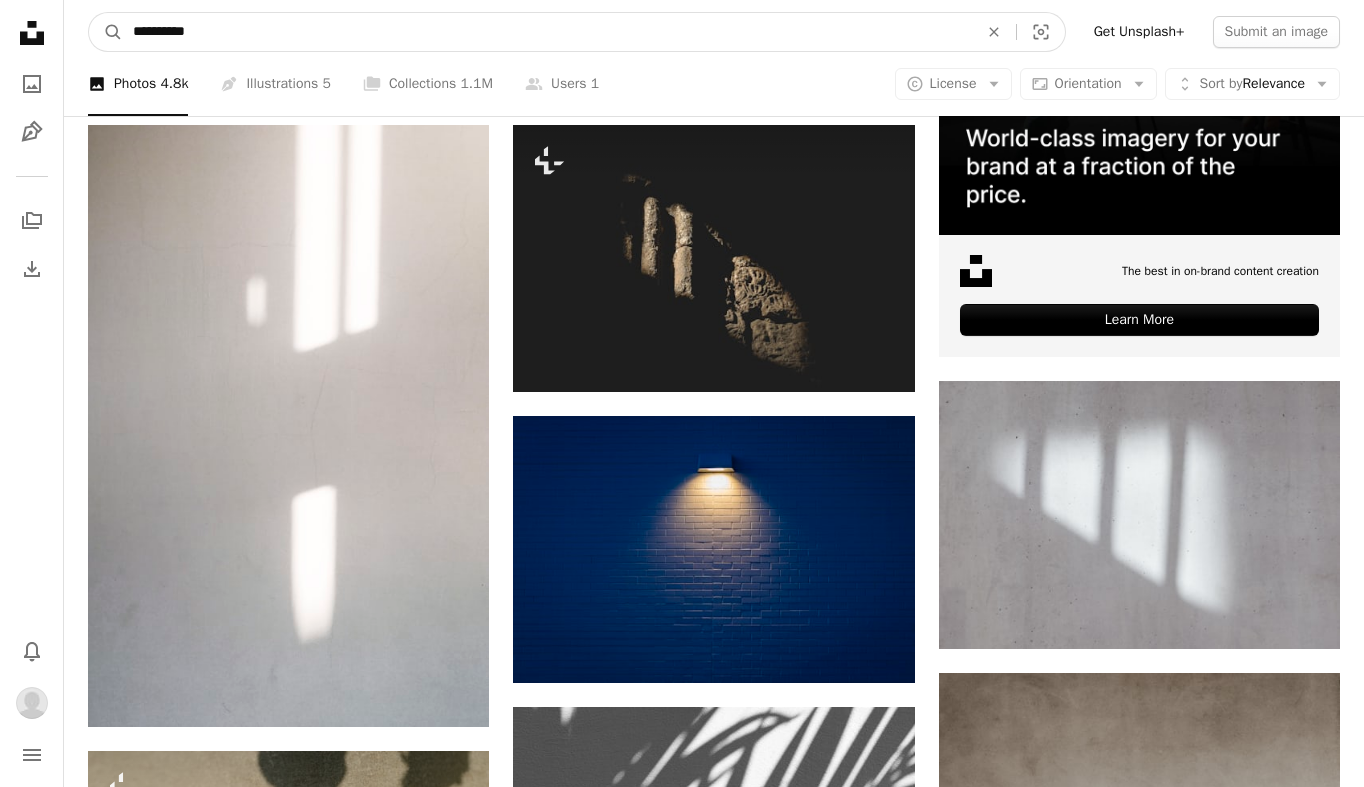 click on "**********" at bounding box center [547, 32] 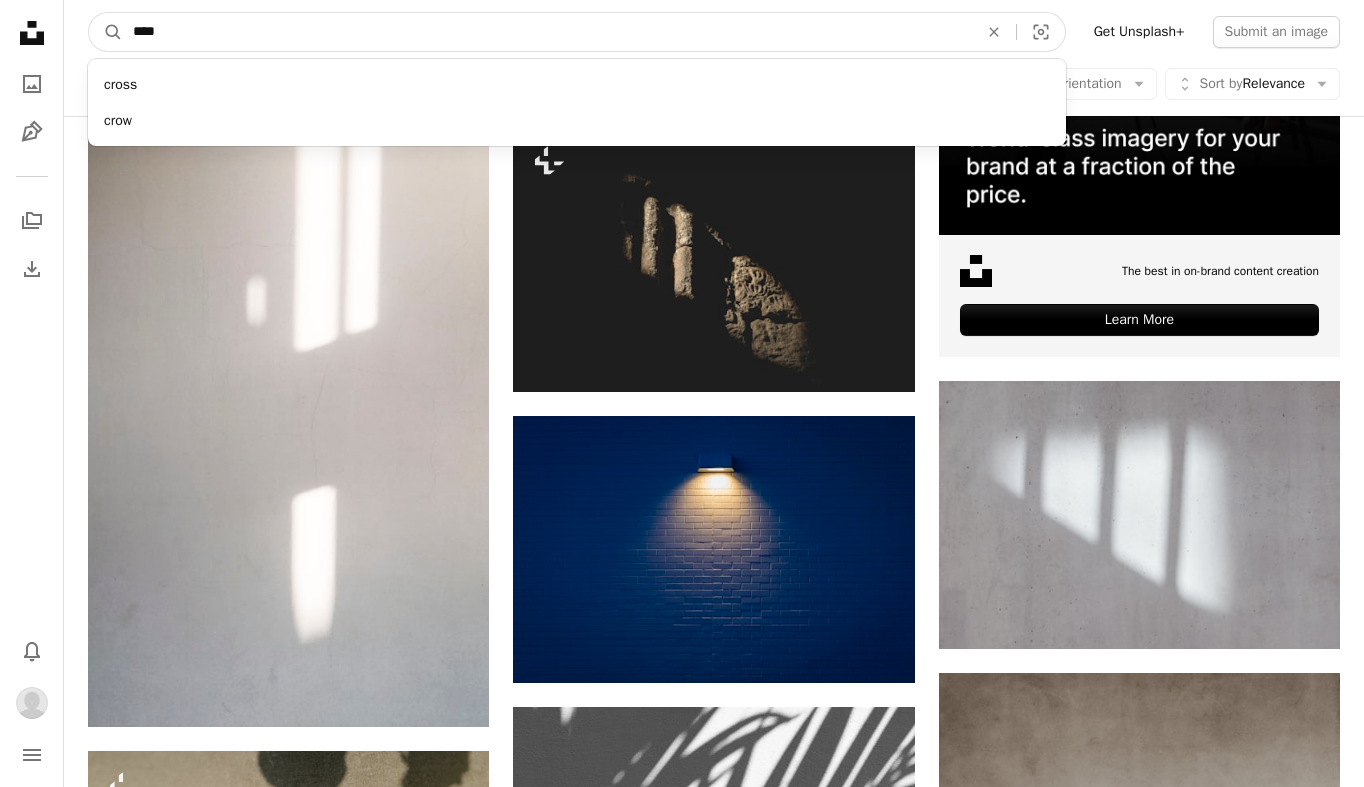 type on "*****" 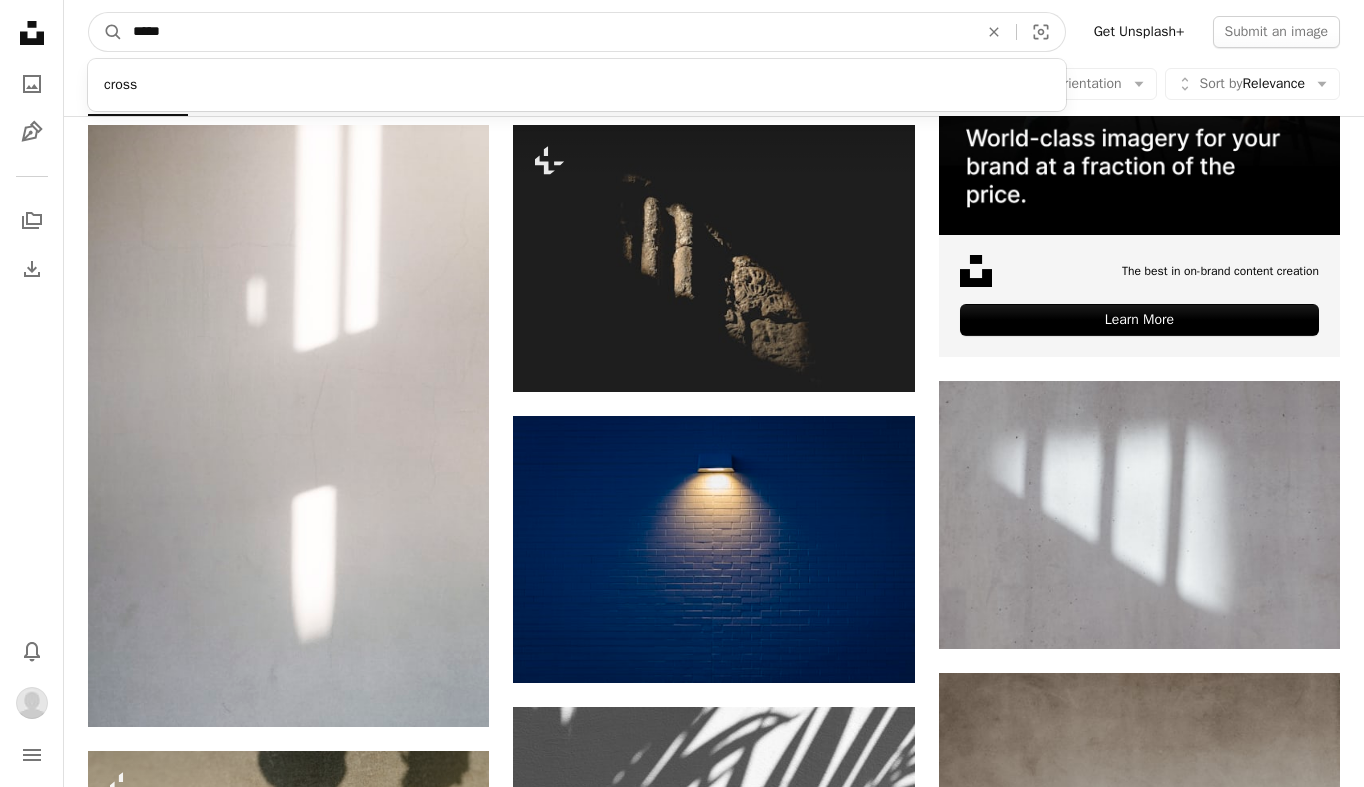 click on "A magnifying glass" at bounding box center (106, 32) 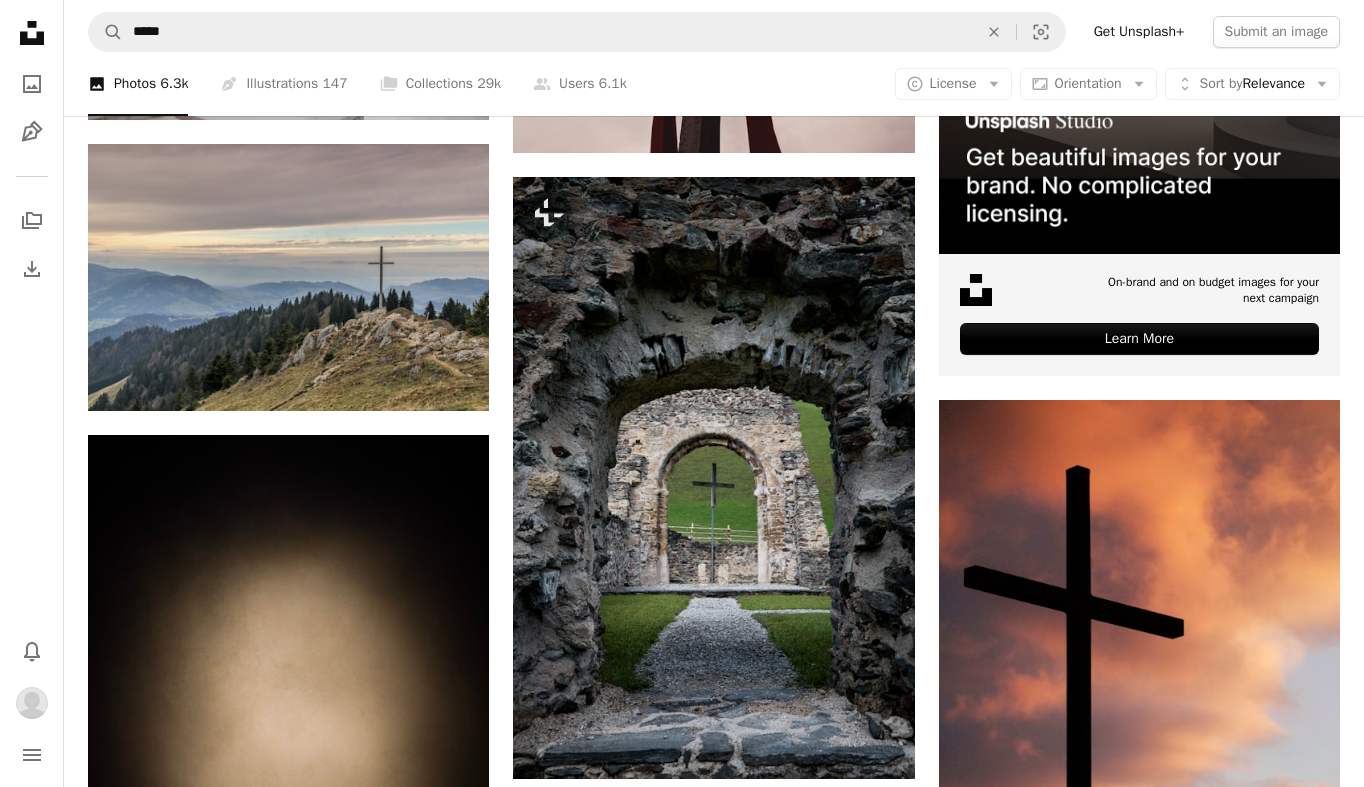 scroll, scrollTop: 0, scrollLeft: 0, axis: both 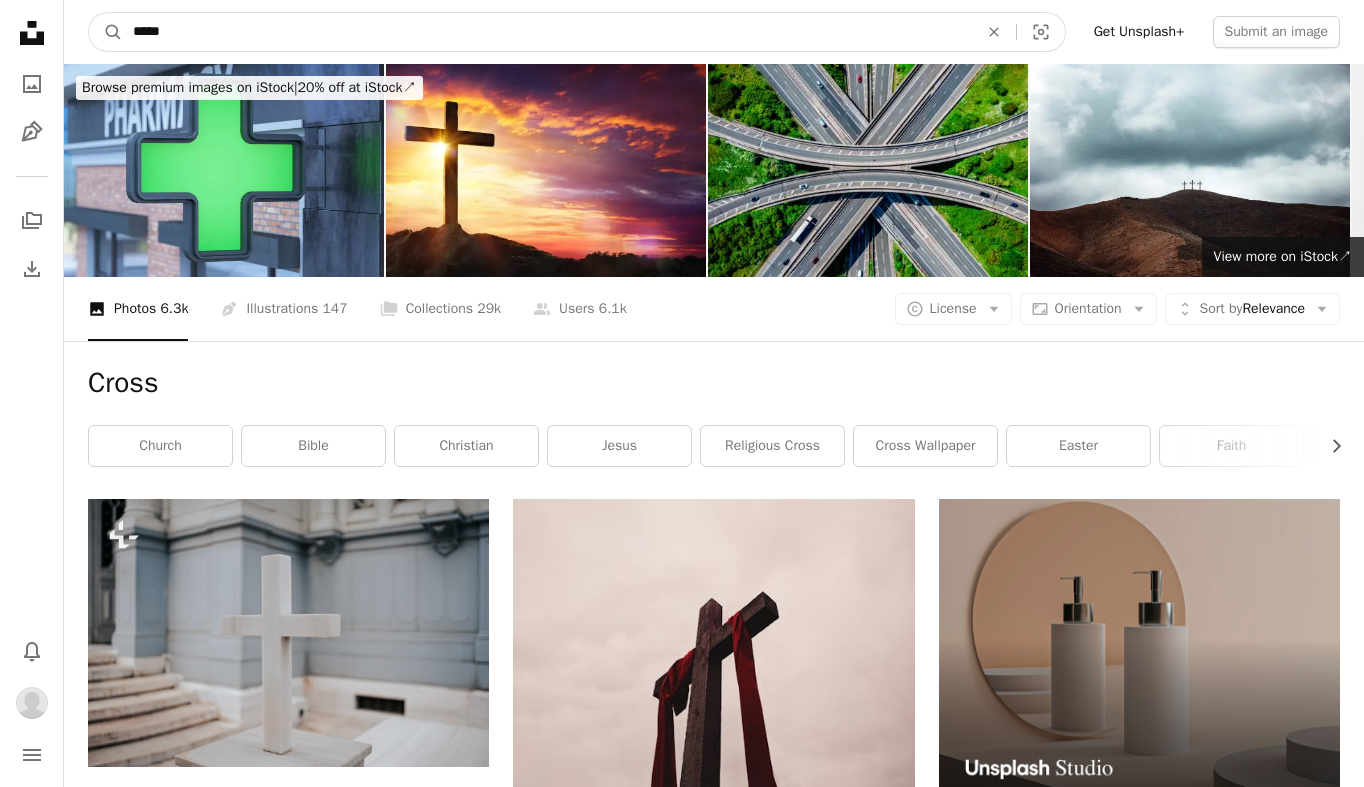 click on "*****" at bounding box center [547, 32] 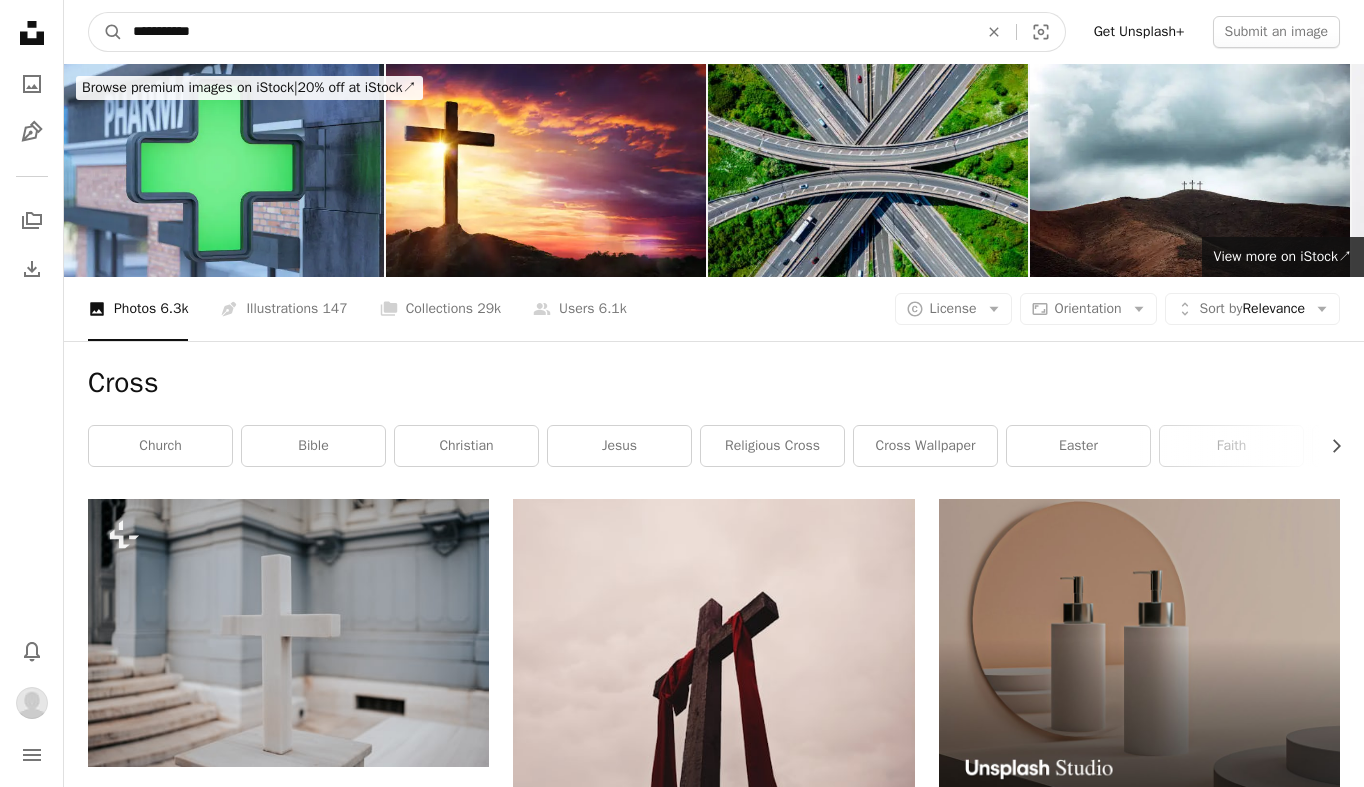 type on "**********" 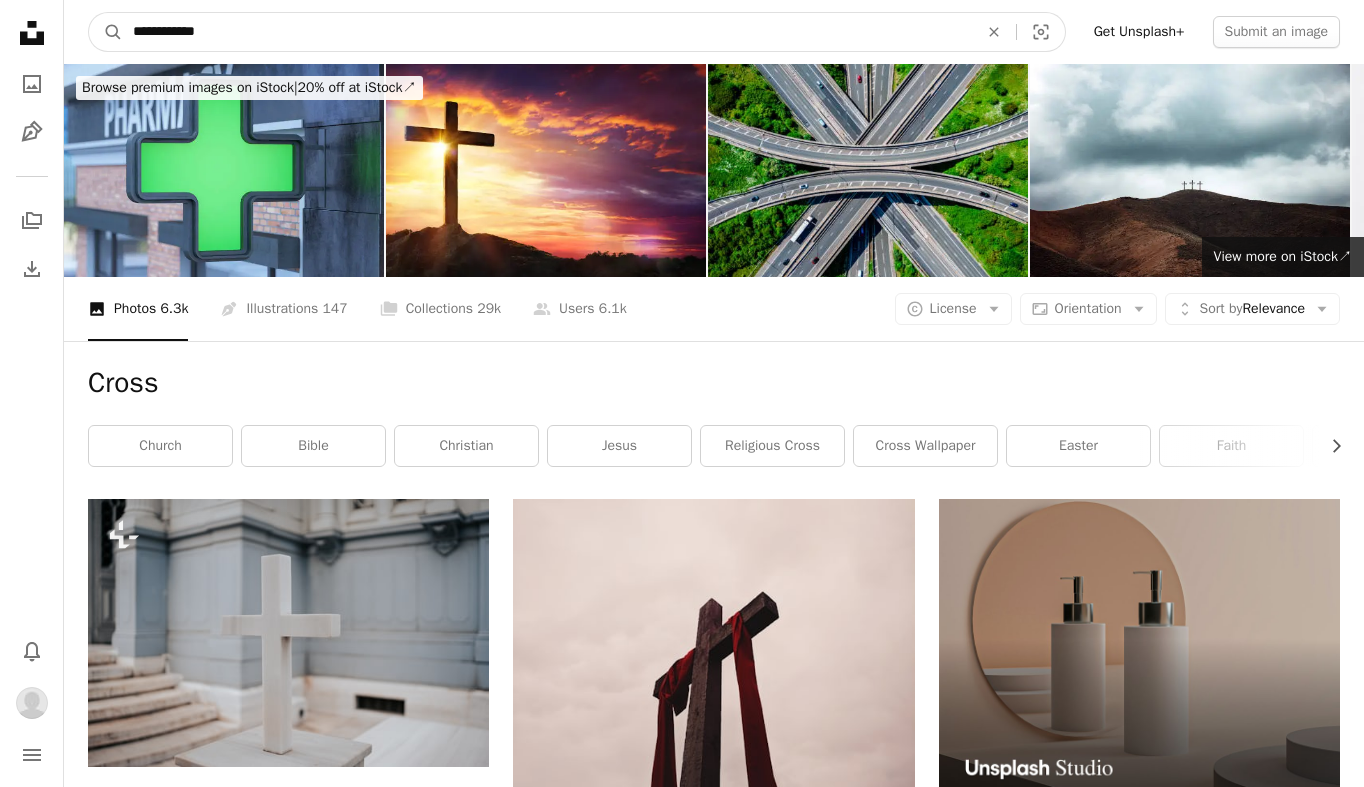 click on "A magnifying glass" at bounding box center (106, 32) 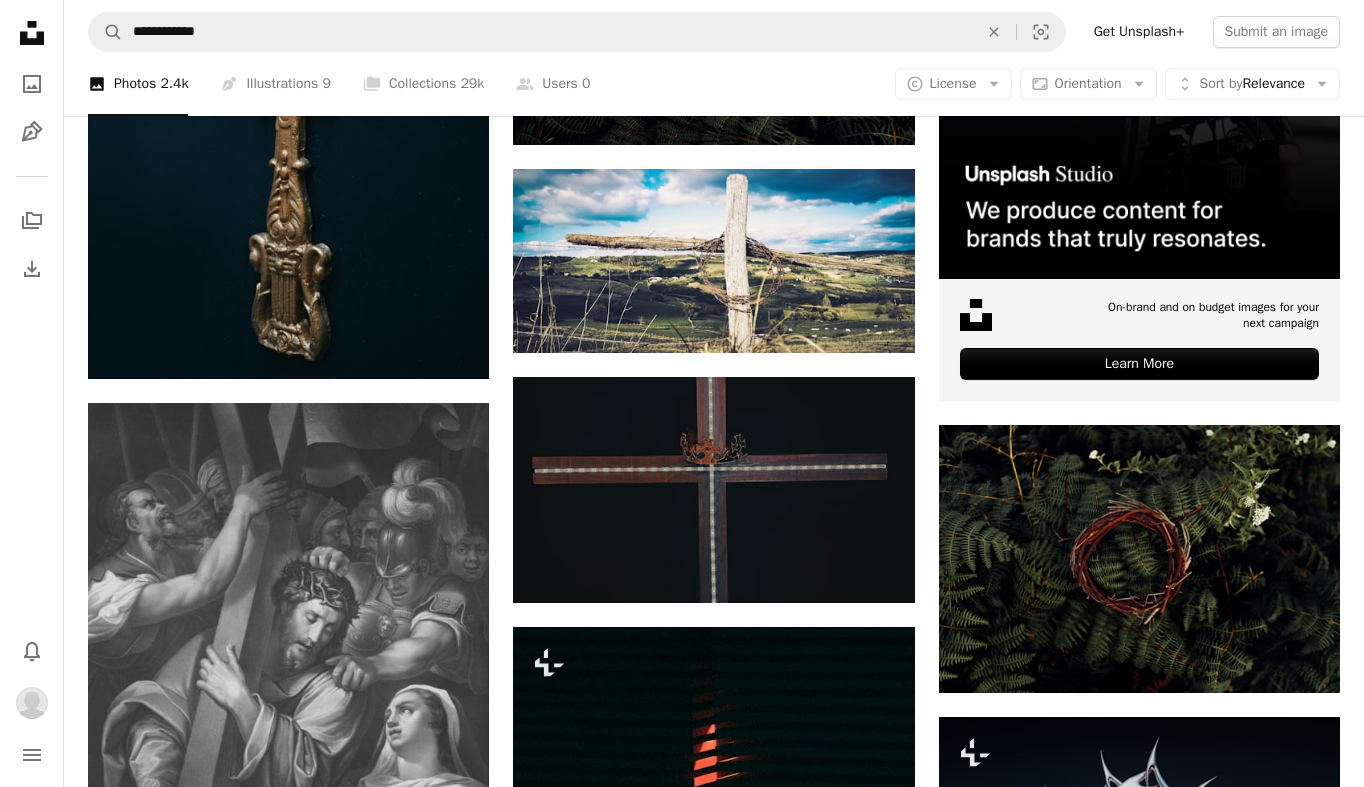 scroll, scrollTop: 0, scrollLeft: 0, axis: both 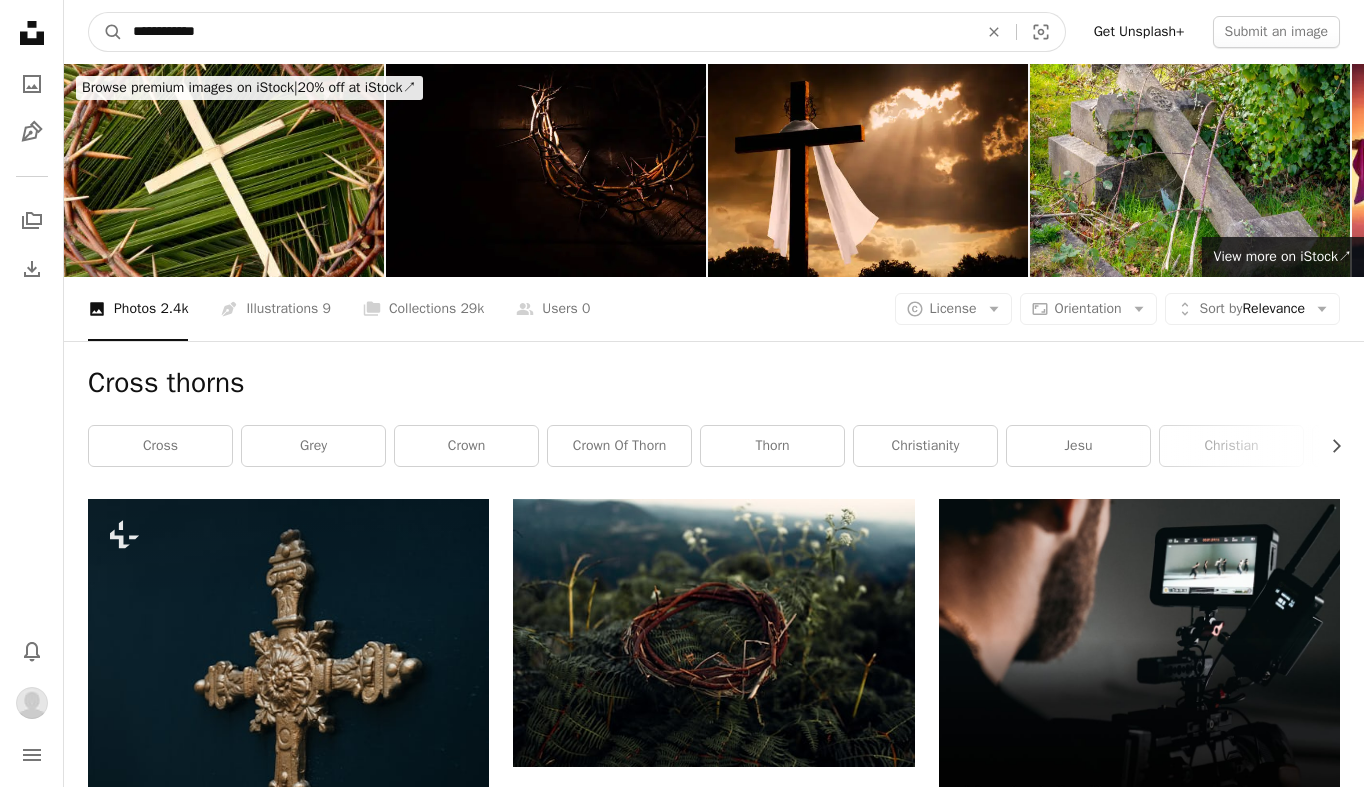 click on "**********" at bounding box center (547, 32) 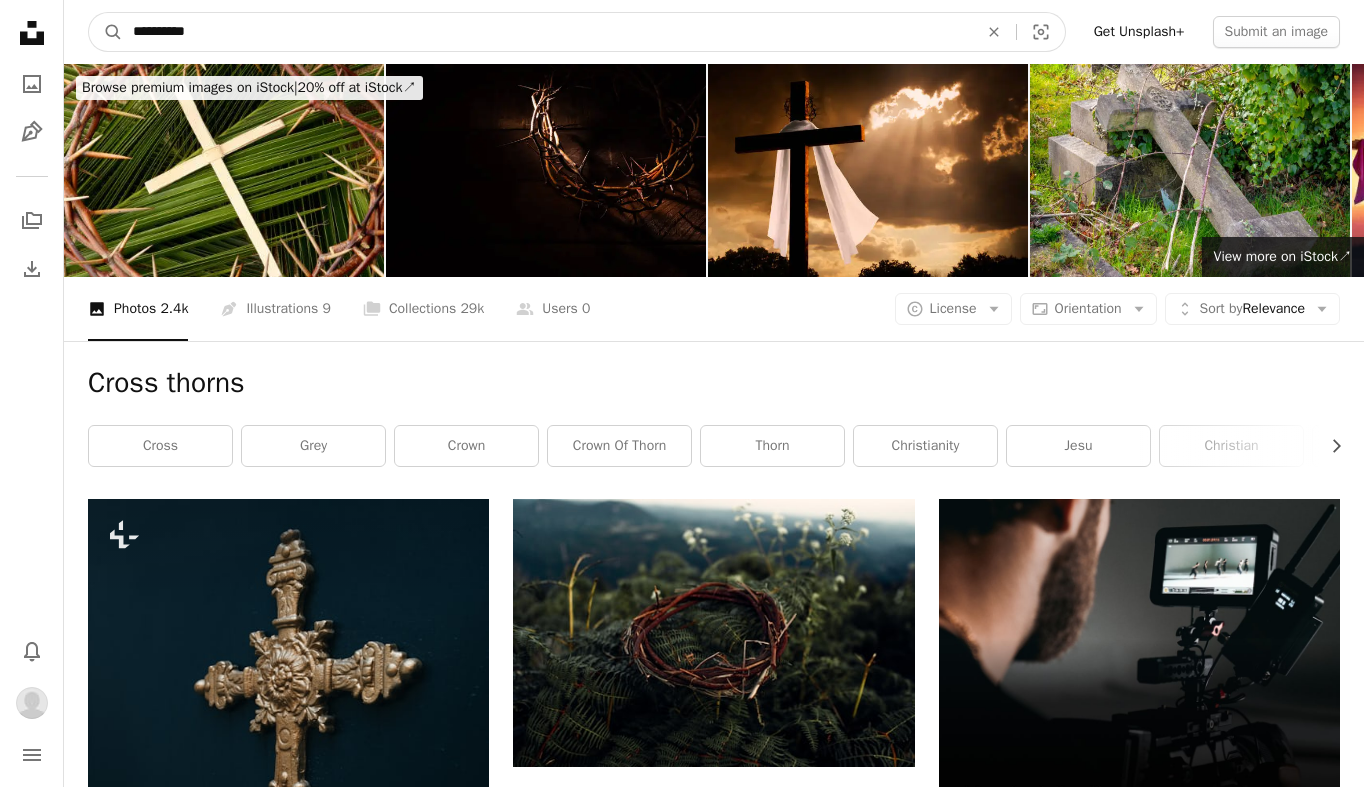 type on "**********" 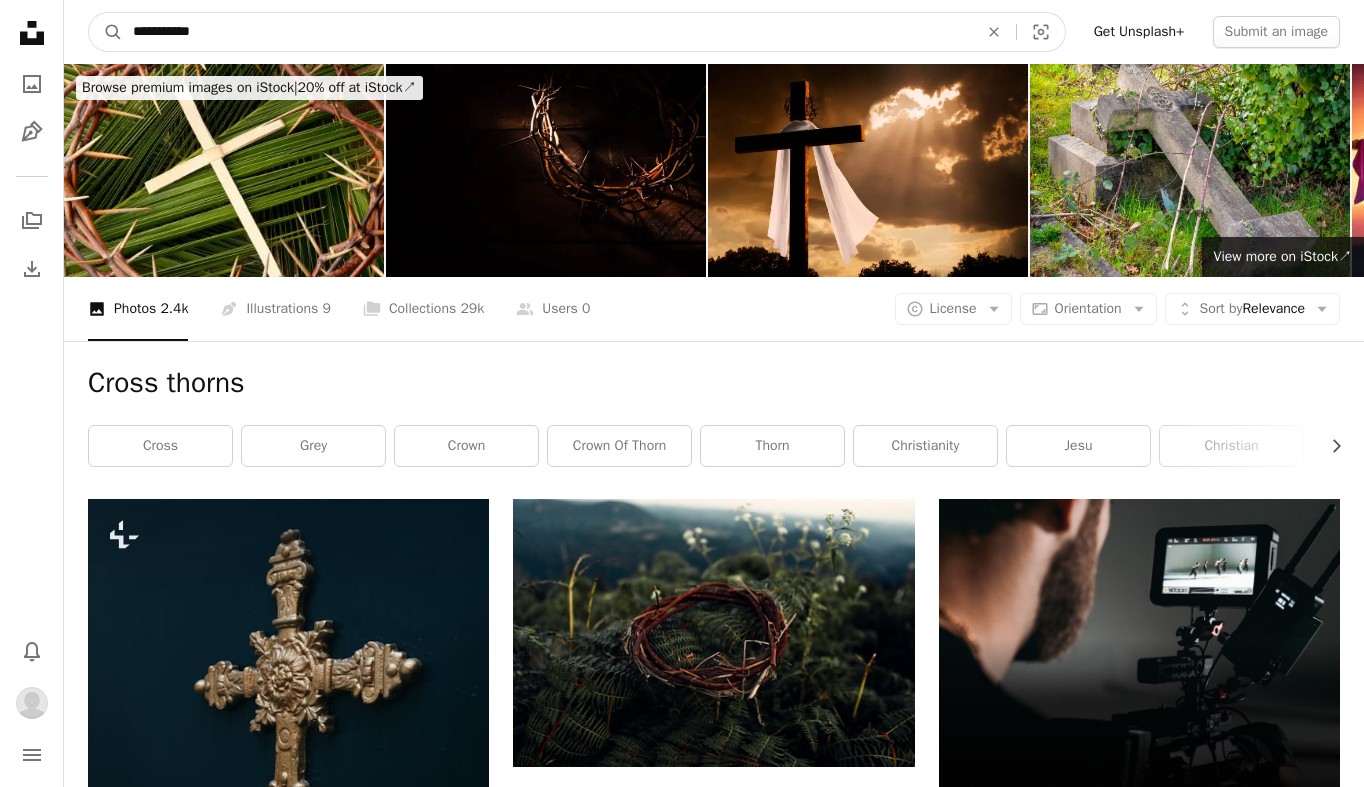 click on "A magnifying glass" at bounding box center (106, 32) 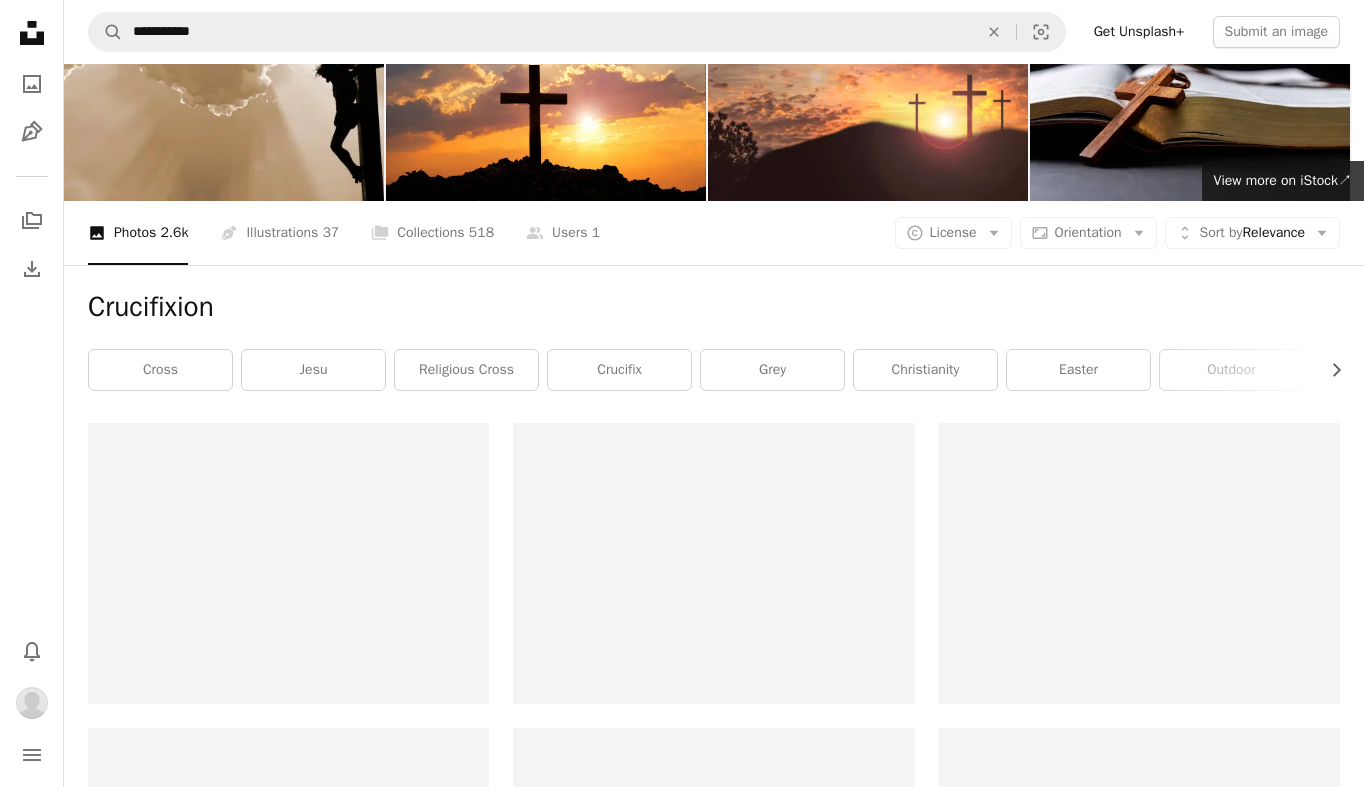 scroll, scrollTop: 250, scrollLeft: 0, axis: vertical 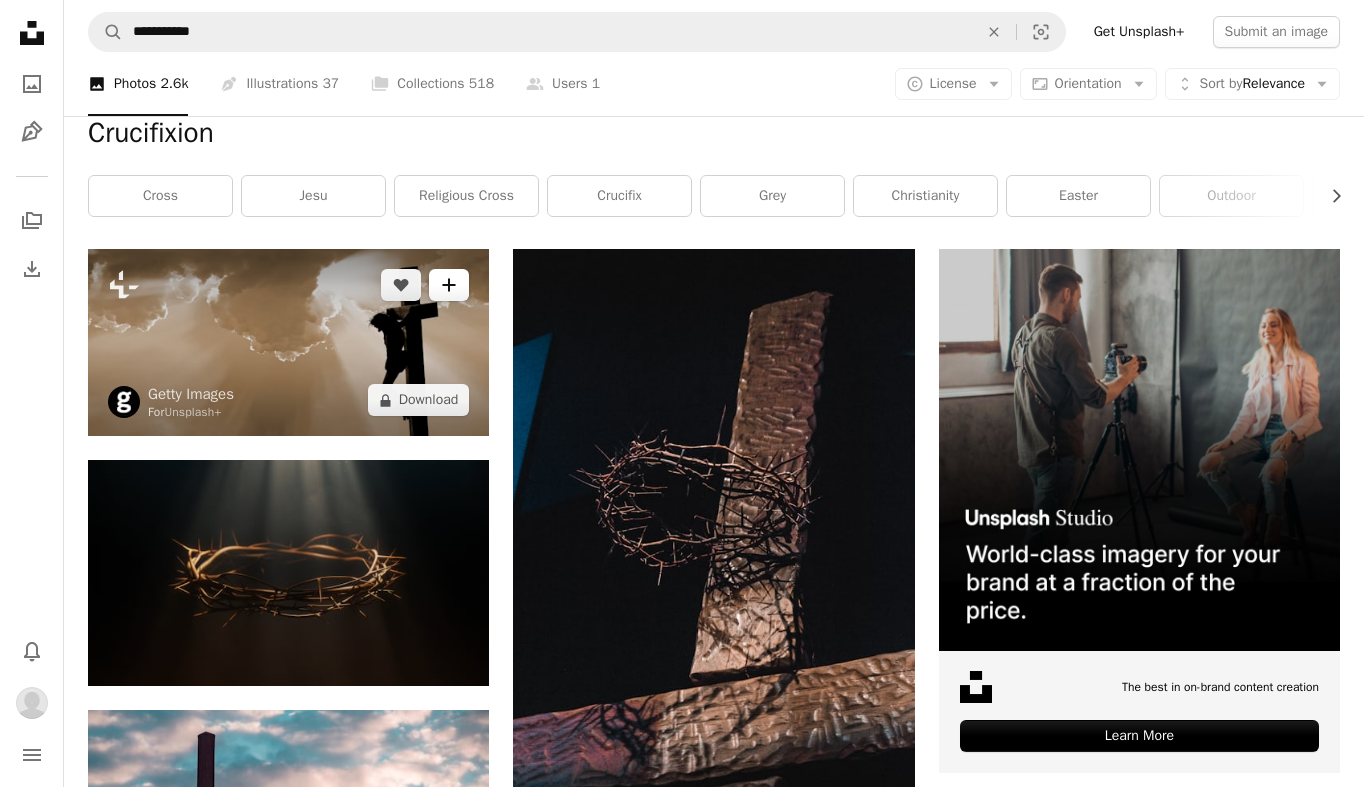 click on "A plus sign" 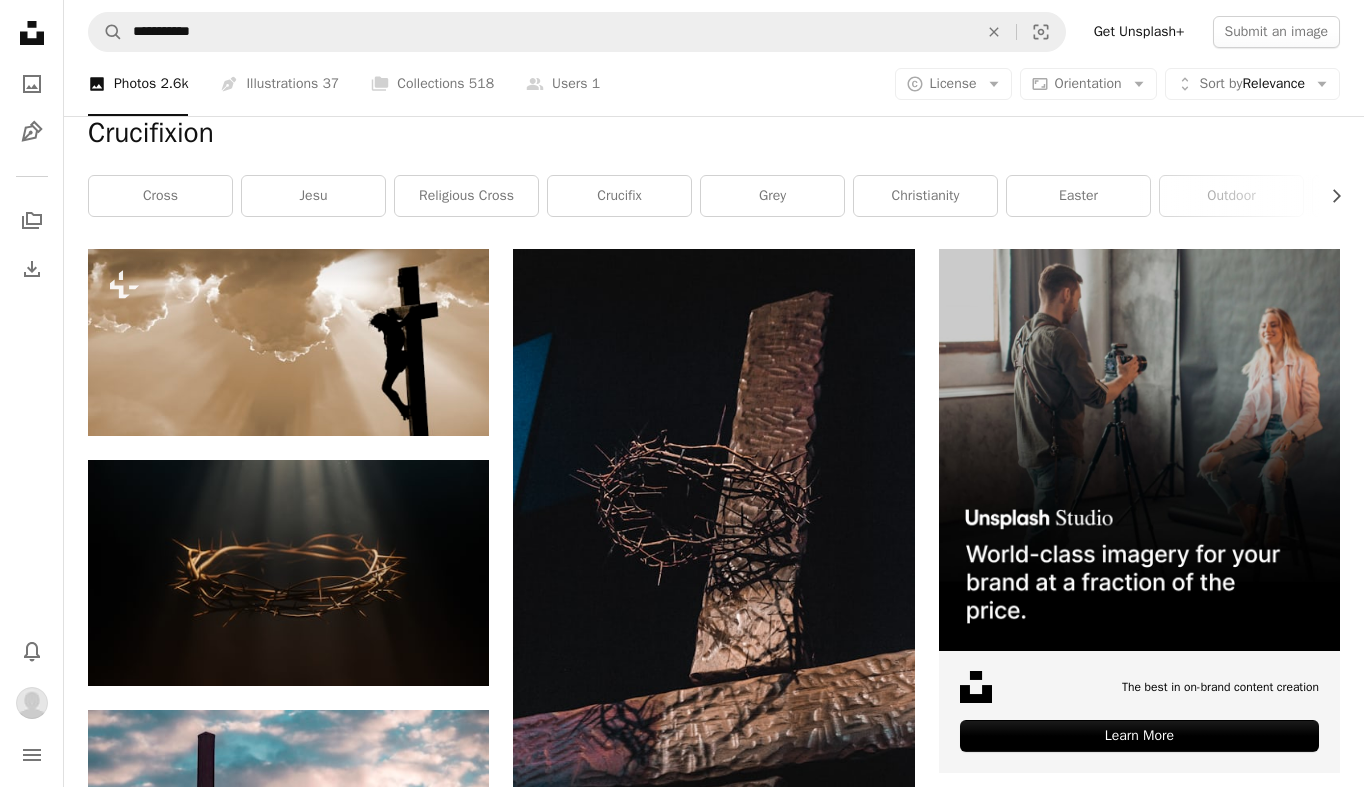 click on "52 photos" at bounding box center (848, 5030) 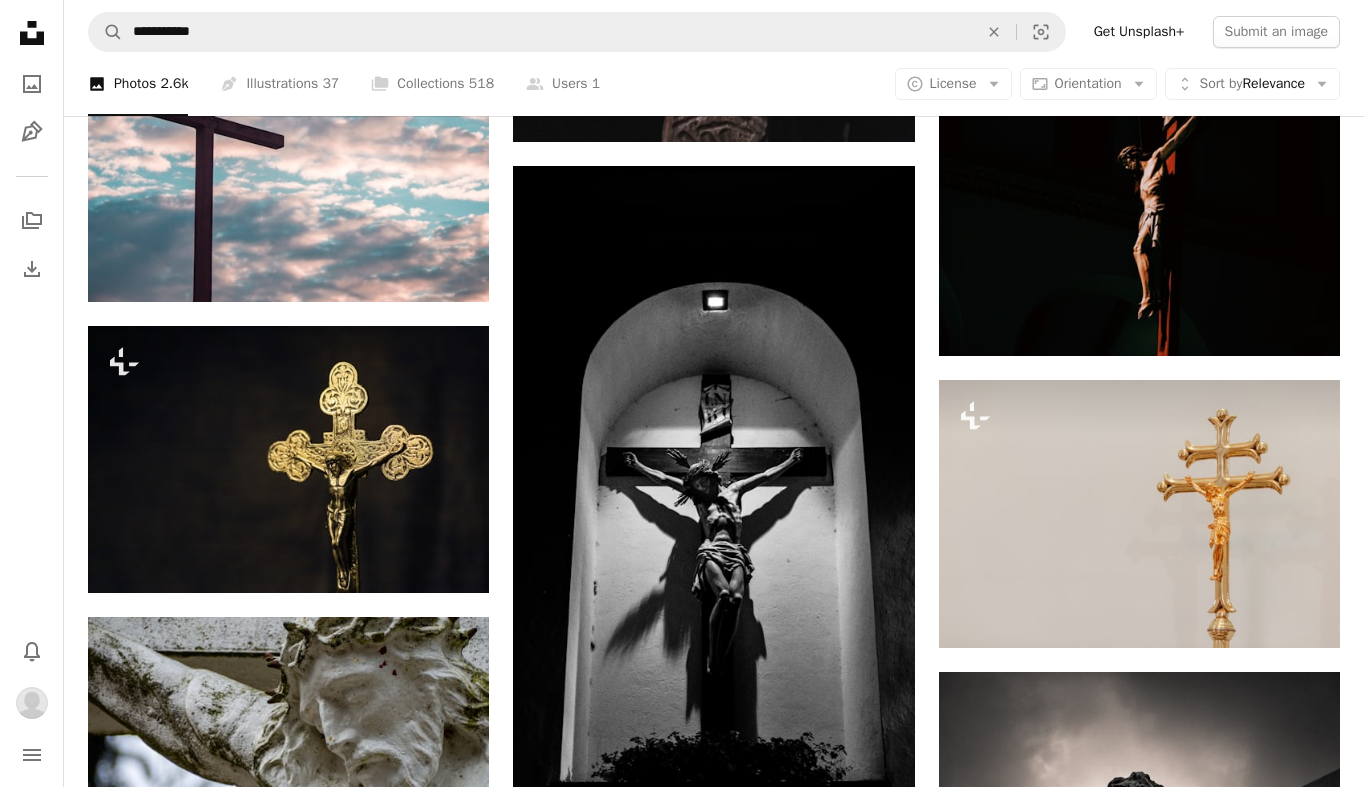 scroll, scrollTop: 1235, scrollLeft: 0, axis: vertical 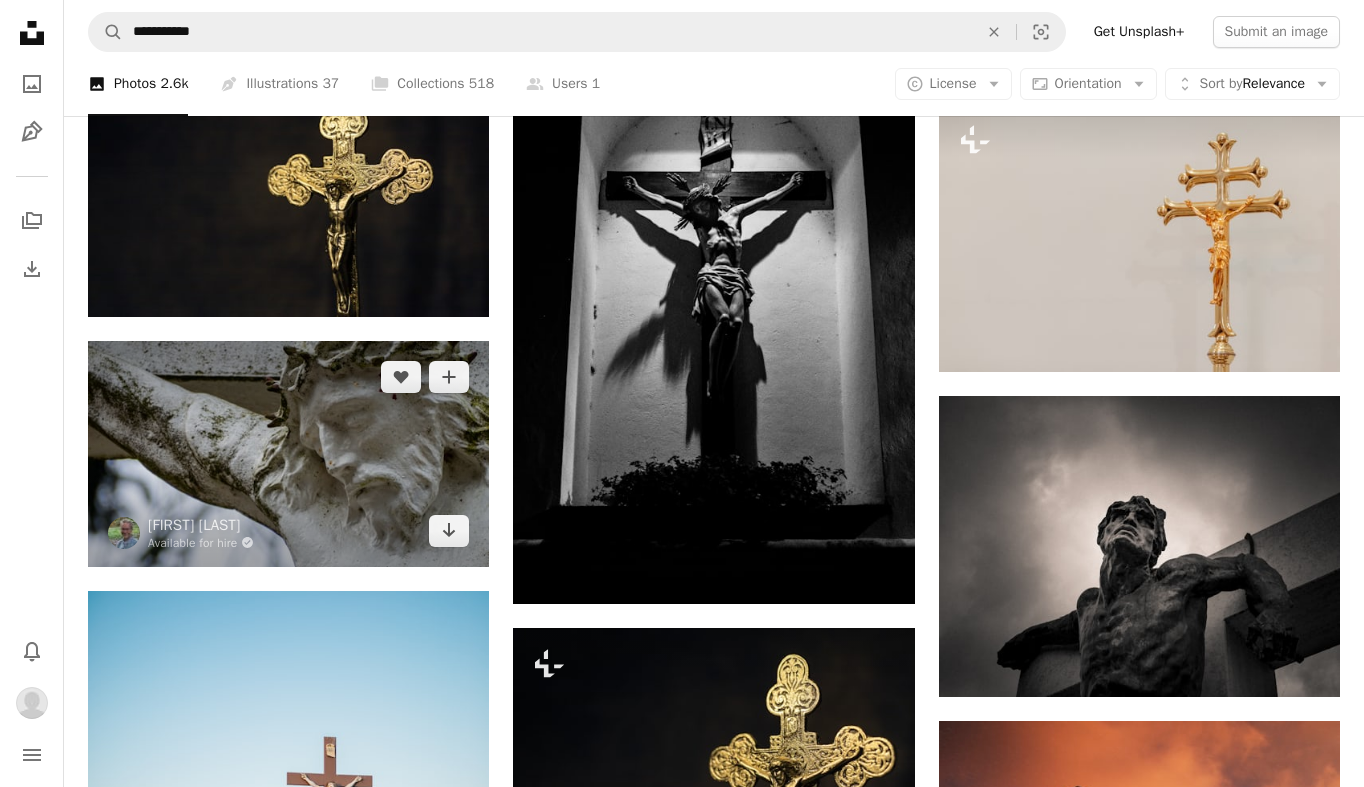 click at bounding box center [288, 454] 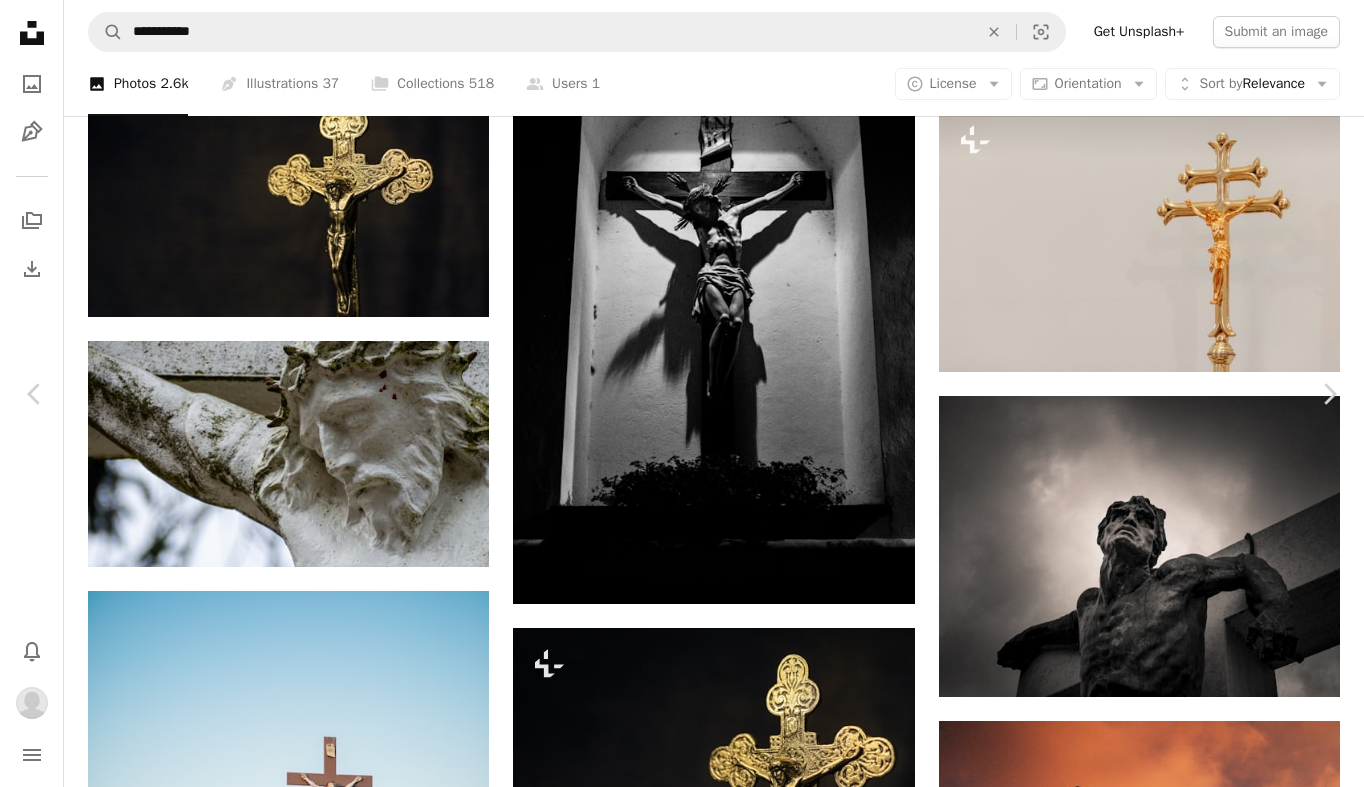 click on "A plus sign" 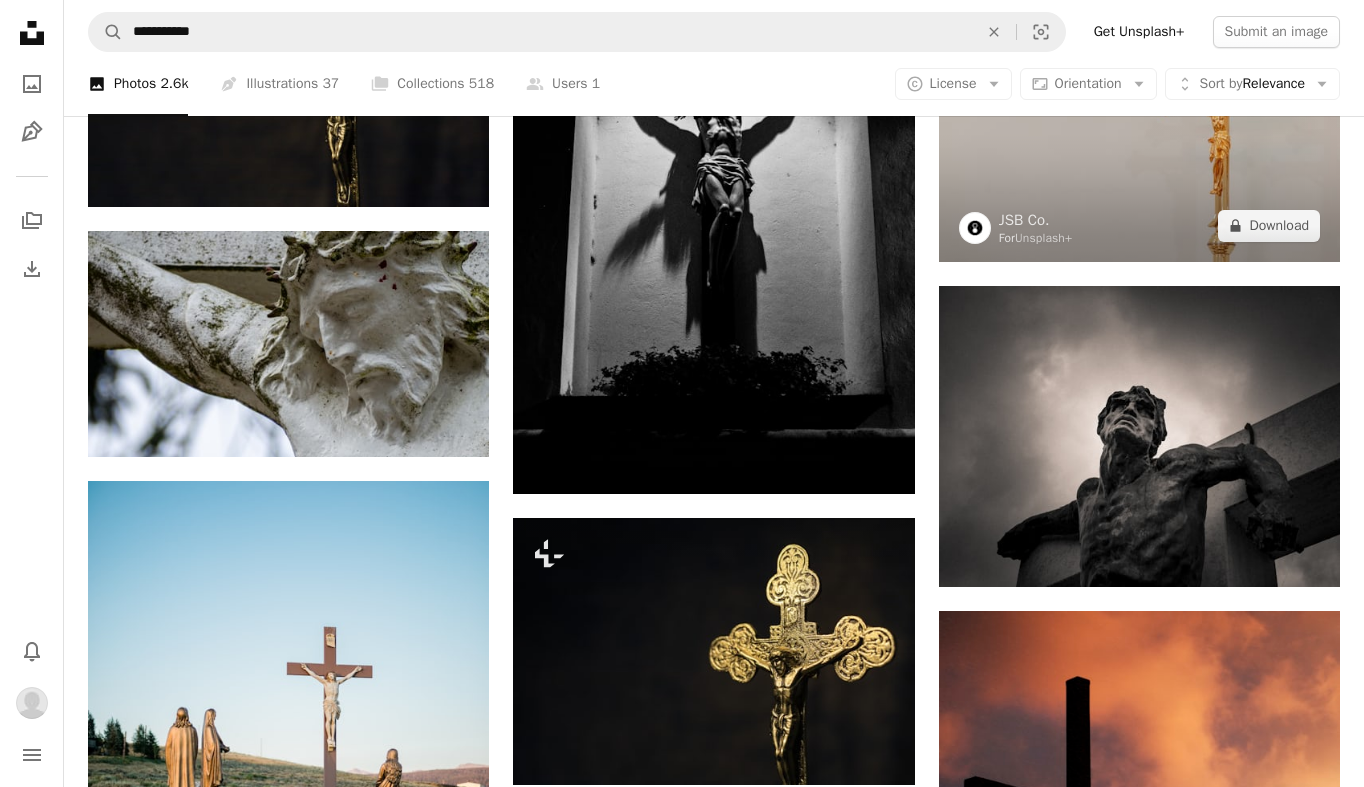 scroll, scrollTop: 1491, scrollLeft: 0, axis: vertical 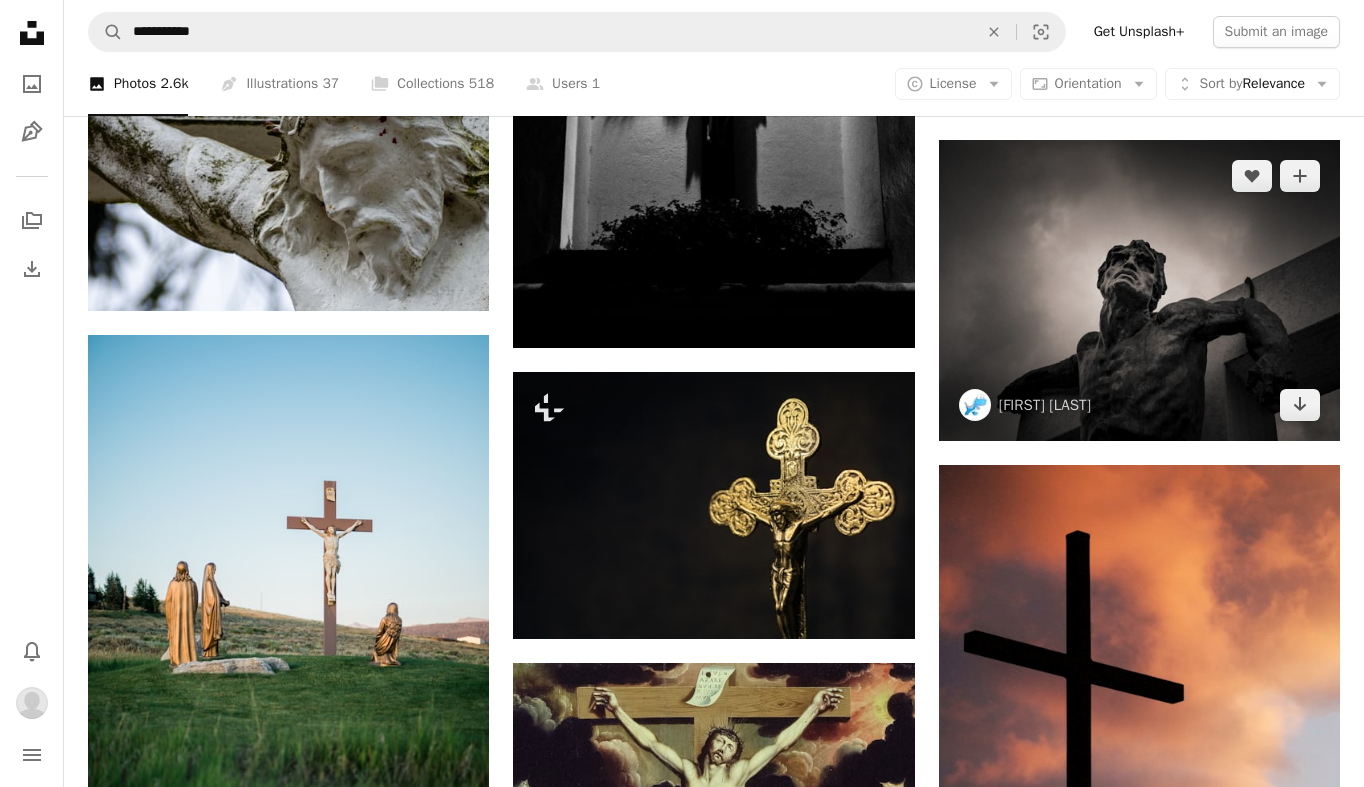 click at bounding box center (1139, 290) 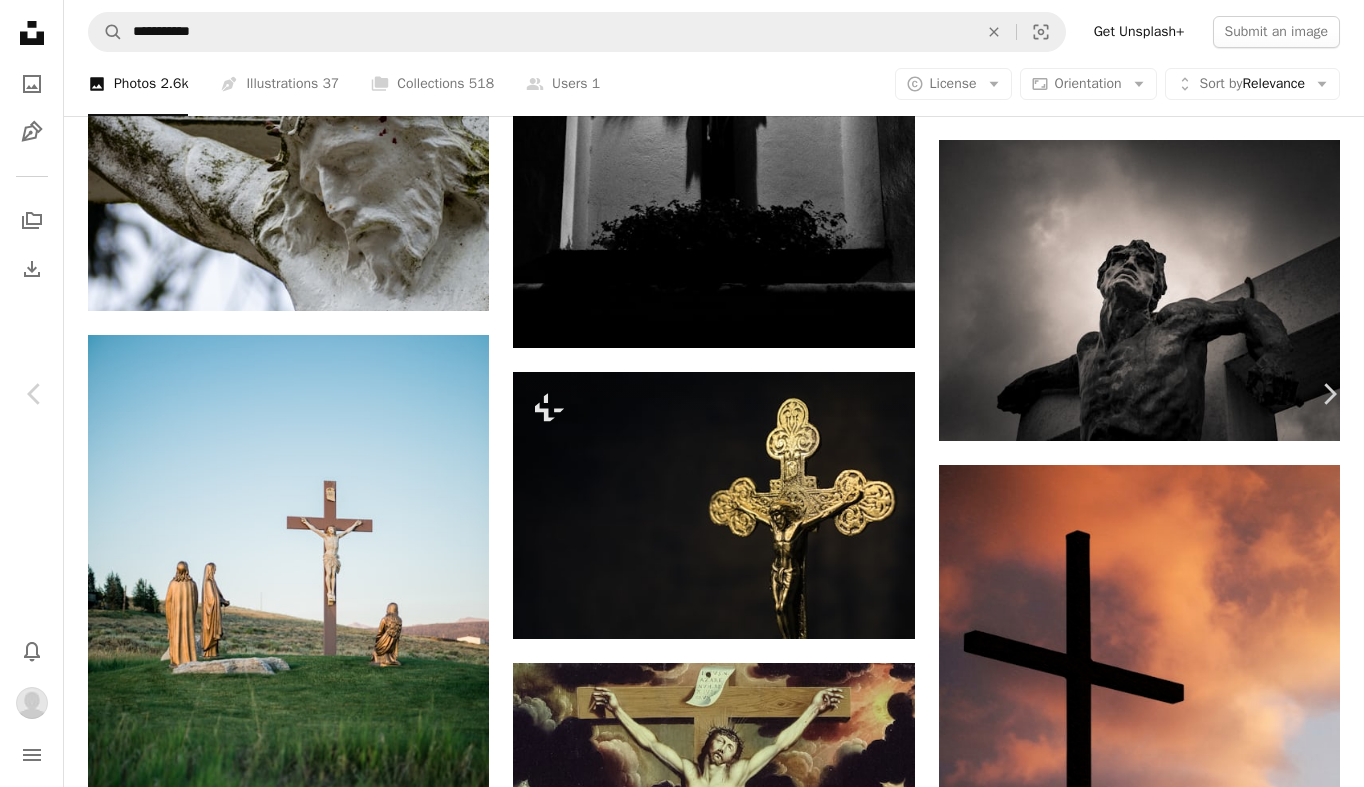 scroll, scrollTop: 635, scrollLeft: 0, axis: vertical 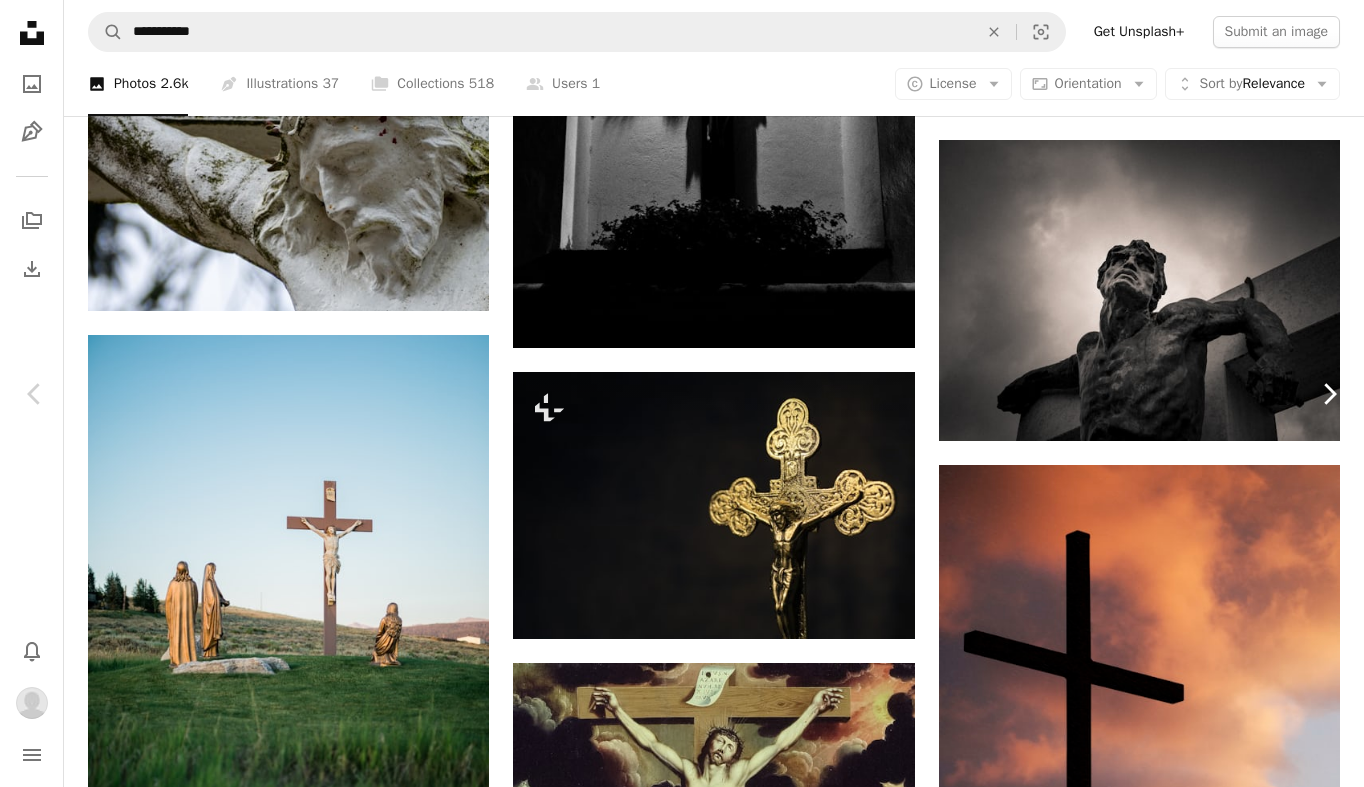 click on "Chevron right" at bounding box center [1329, 394] 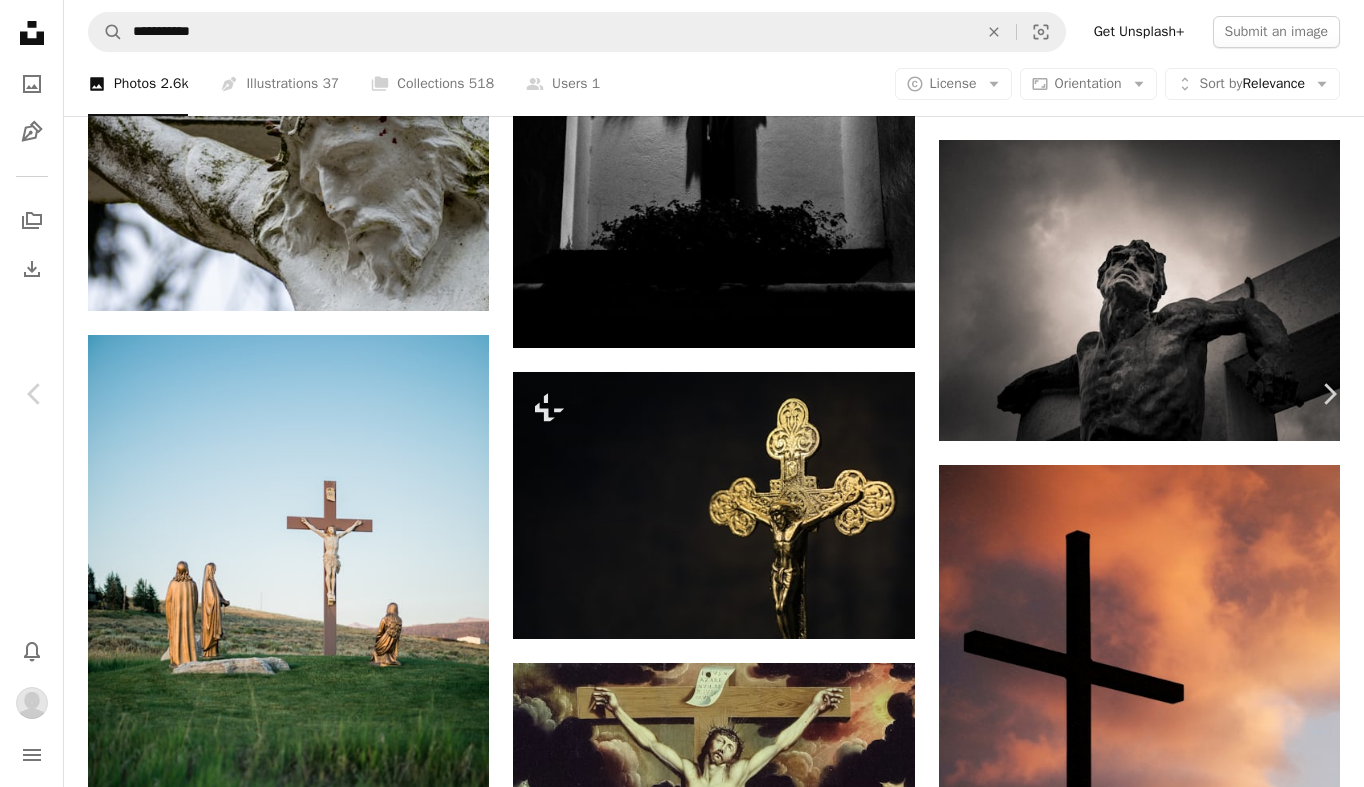 click on "An X shape Chevron left Chevron right Wyron A Available for hire A checkmark inside of a circle A heart A plus sign Download Chevron down Zoom in Views 839,137 Downloads 9,830 A forward-right arrow Share Info icon Info More Actions Calendar outlined Published on [DATE], [YEAR] Camera FUJIFILM, X-T20 Safety Free to use under the Unsplash License bible worship jesus god catholic religion crucifixion roman catholic religious cross human grey cross symbol crucifix Browse premium related images on iStock | Save 20% with code UNSPLASH20 View more on iStock ↗ Related images A heart A plus sign Armando Lima Arrow pointing down A heart A plus sign Daniel von Appen Arrow pointing down A heart A plus sign Alvin David Available for hire A checkmark inside of a circle Arrow pointing down Plus sign for Unsplash+ A heart A plus sign JSB Co. For Unsplash+ A lock Download A heart A plus sign Alexander Zaytsev Available for hire A checkmark inside of a circle Arrow pointing down Plus sign for Unsplash+ A heart For" at bounding box center [682, 3868] 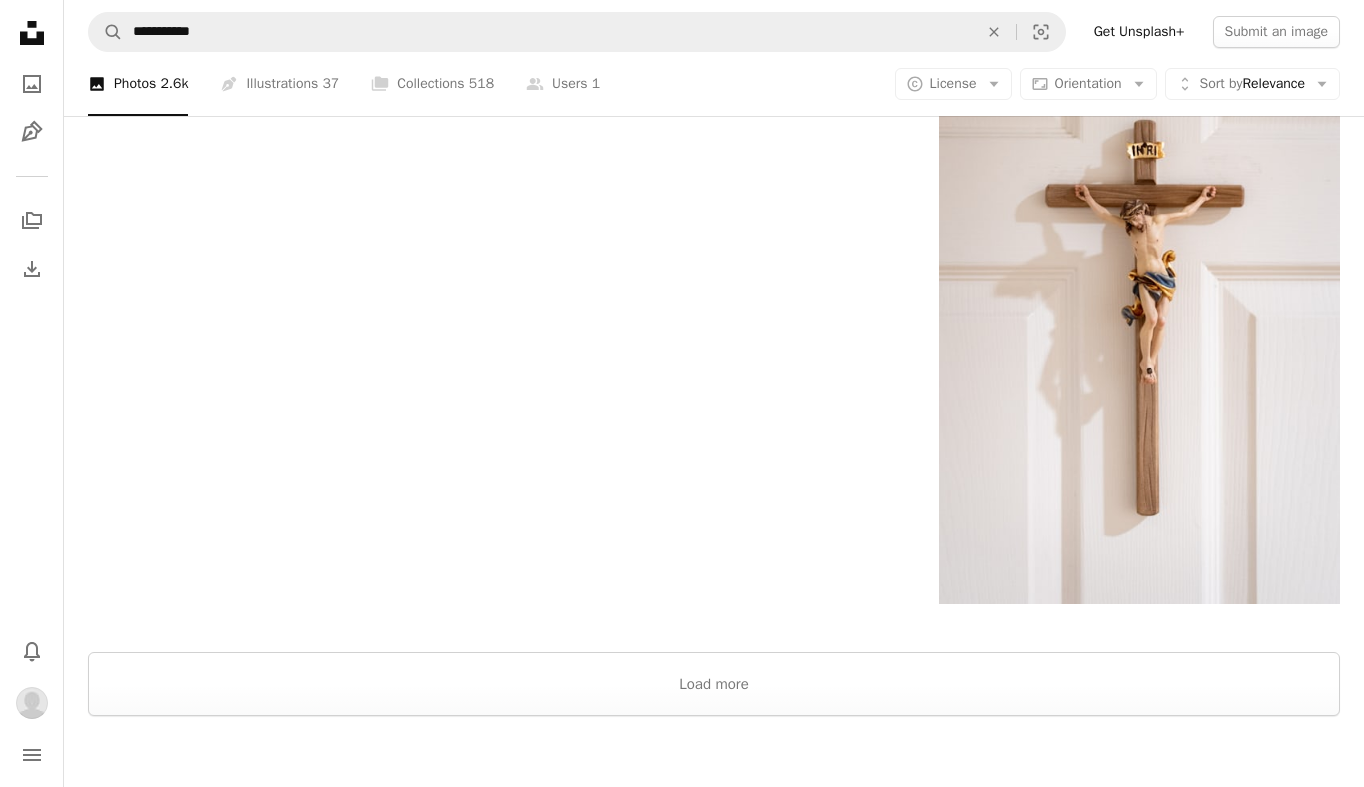 scroll, scrollTop: 3634, scrollLeft: 0, axis: vertical 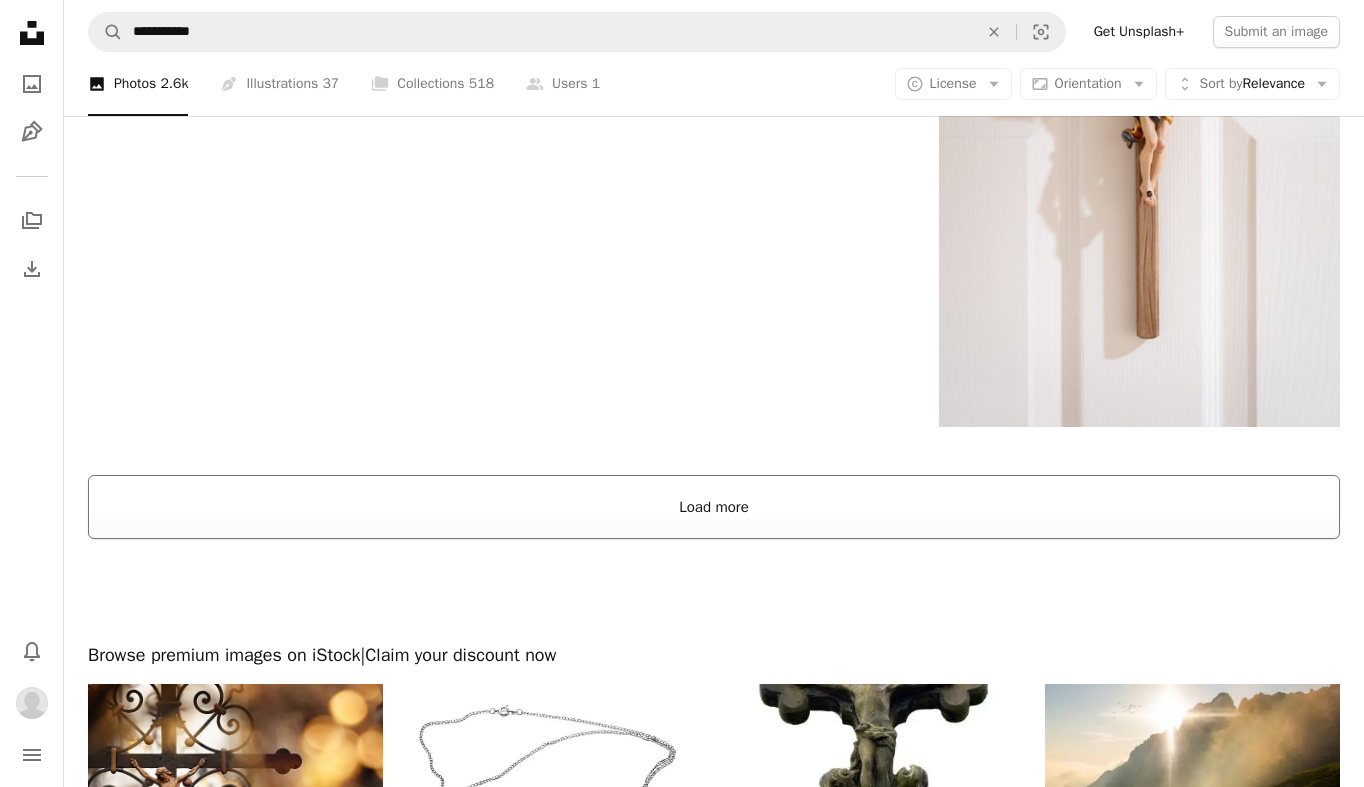 click on "Load more" at bounding box center (714, 507) 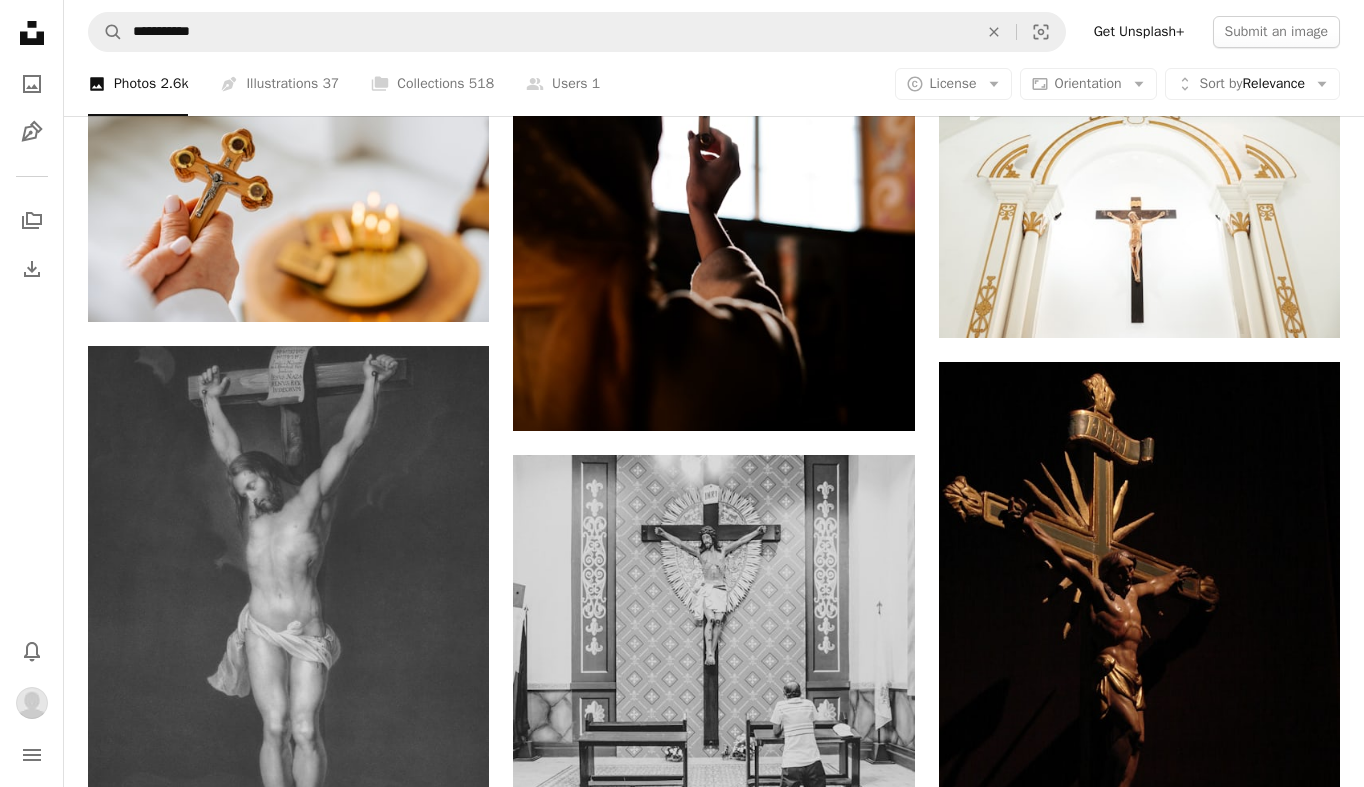 scroll, scrollTop: 10442, scrollLeft: 0, axis: vertical 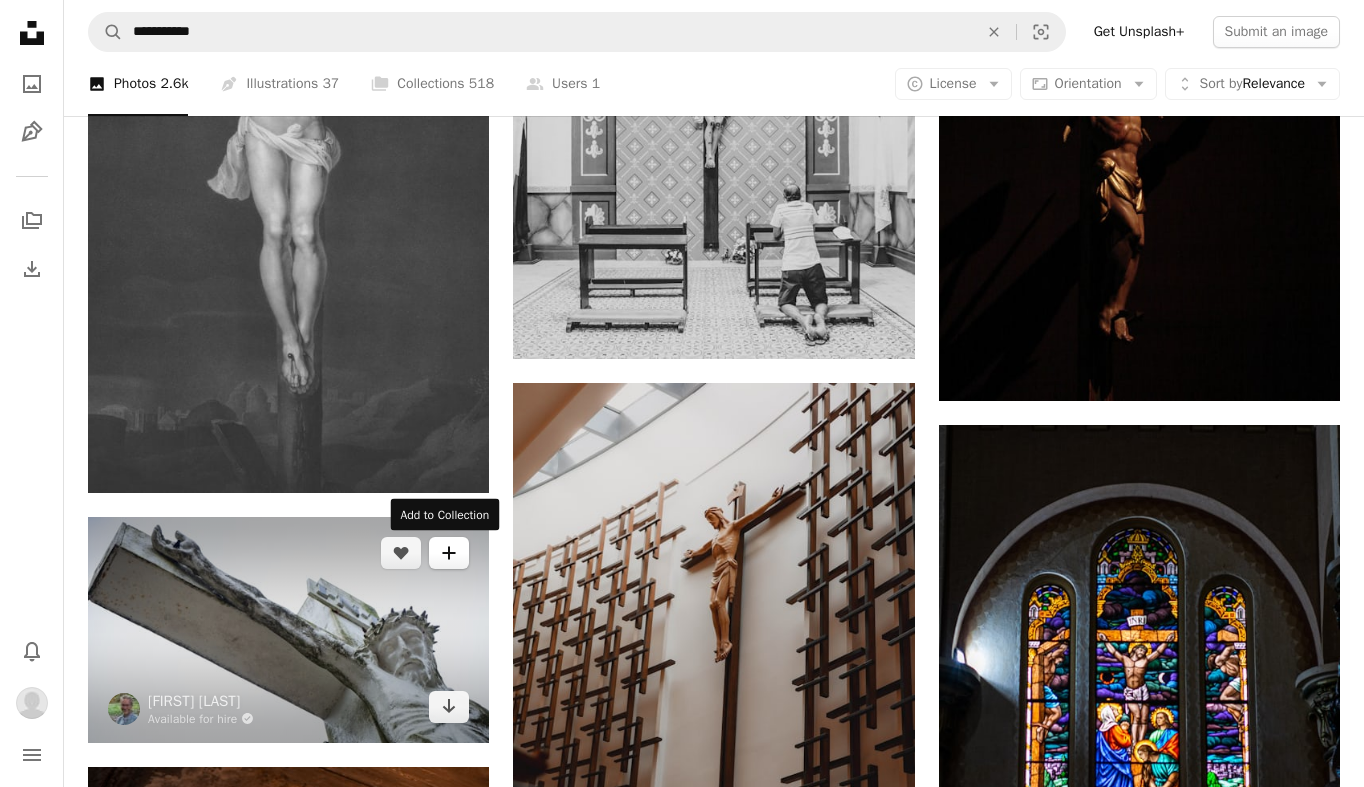 click on "A plus sign" 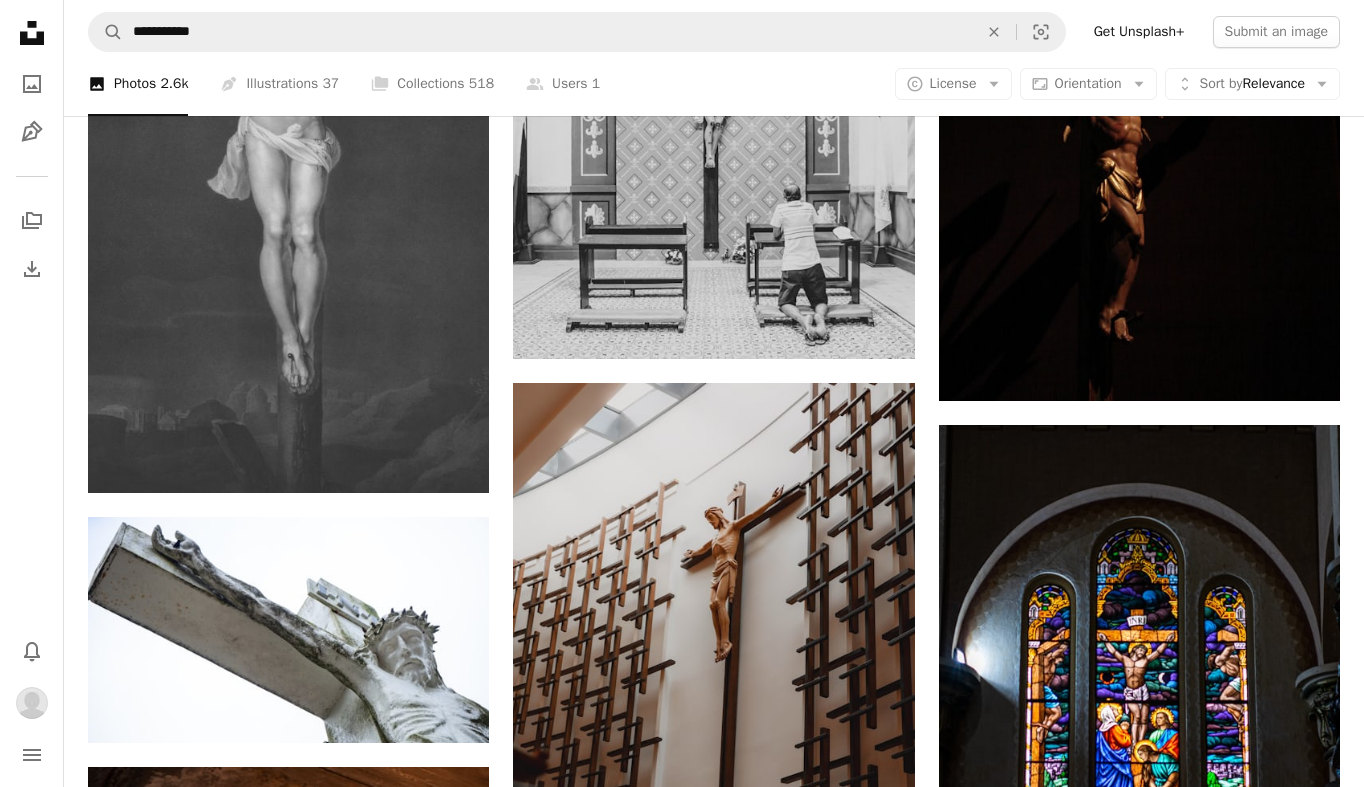 click on "Shutterstock" at bounding box center (837, 6309) 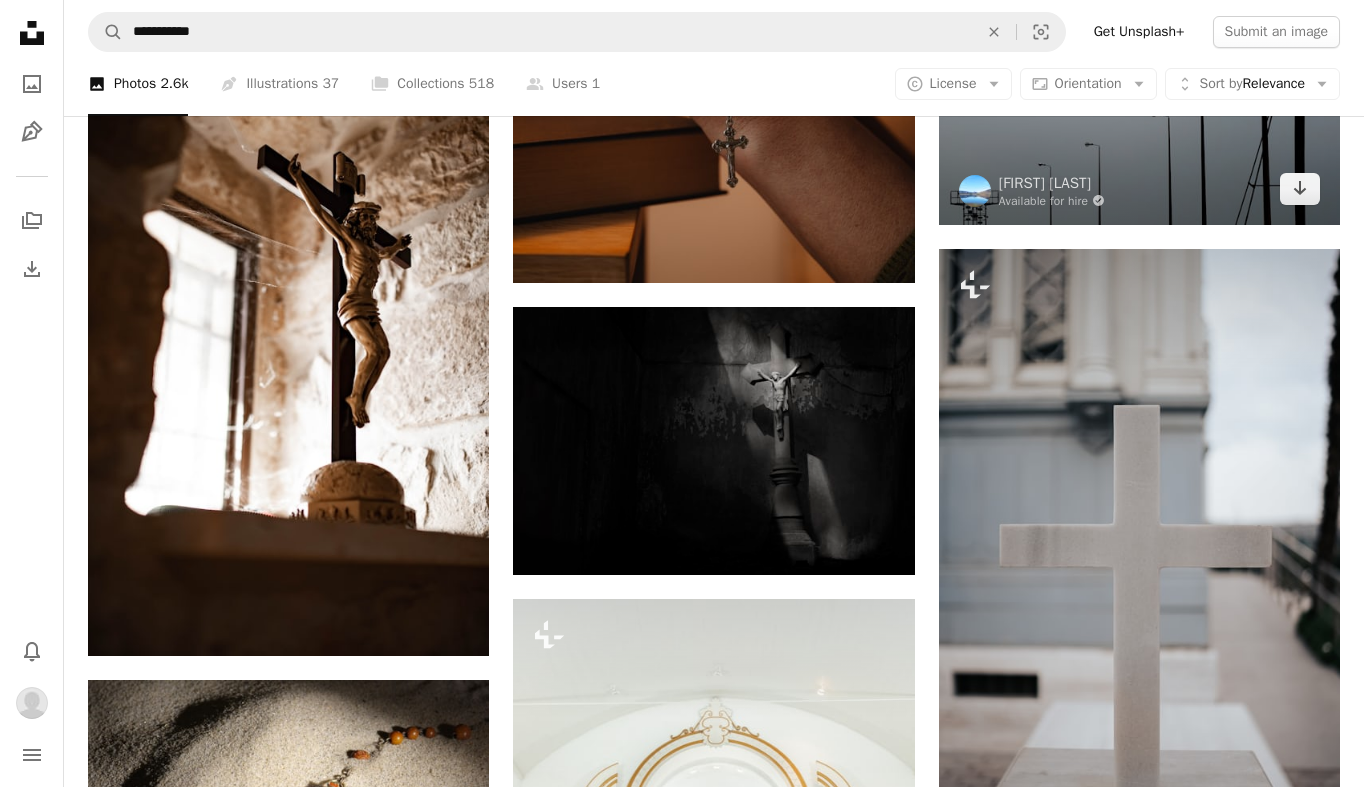 scroll, scrollTop: 16196, scrollLeft: 0, axis: vertical 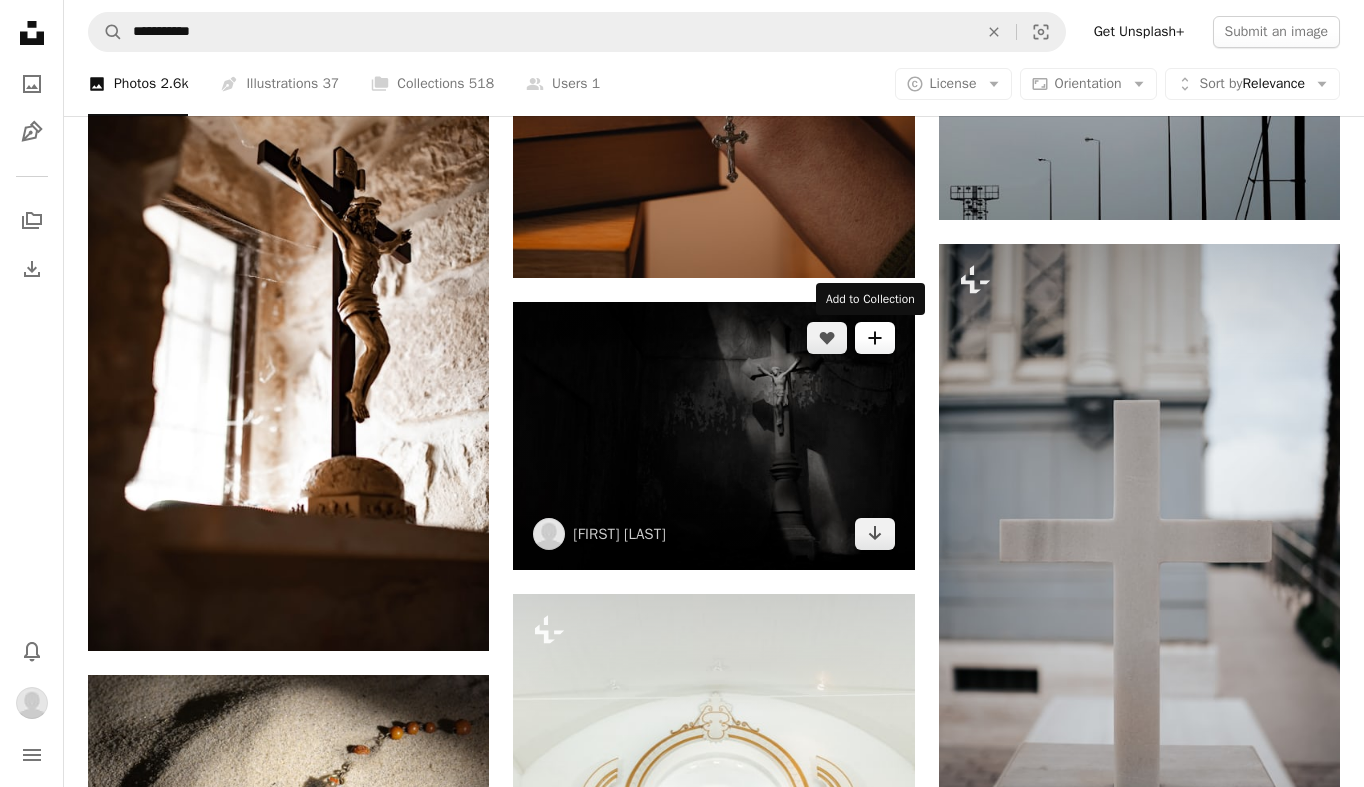 click on "A plus sign" 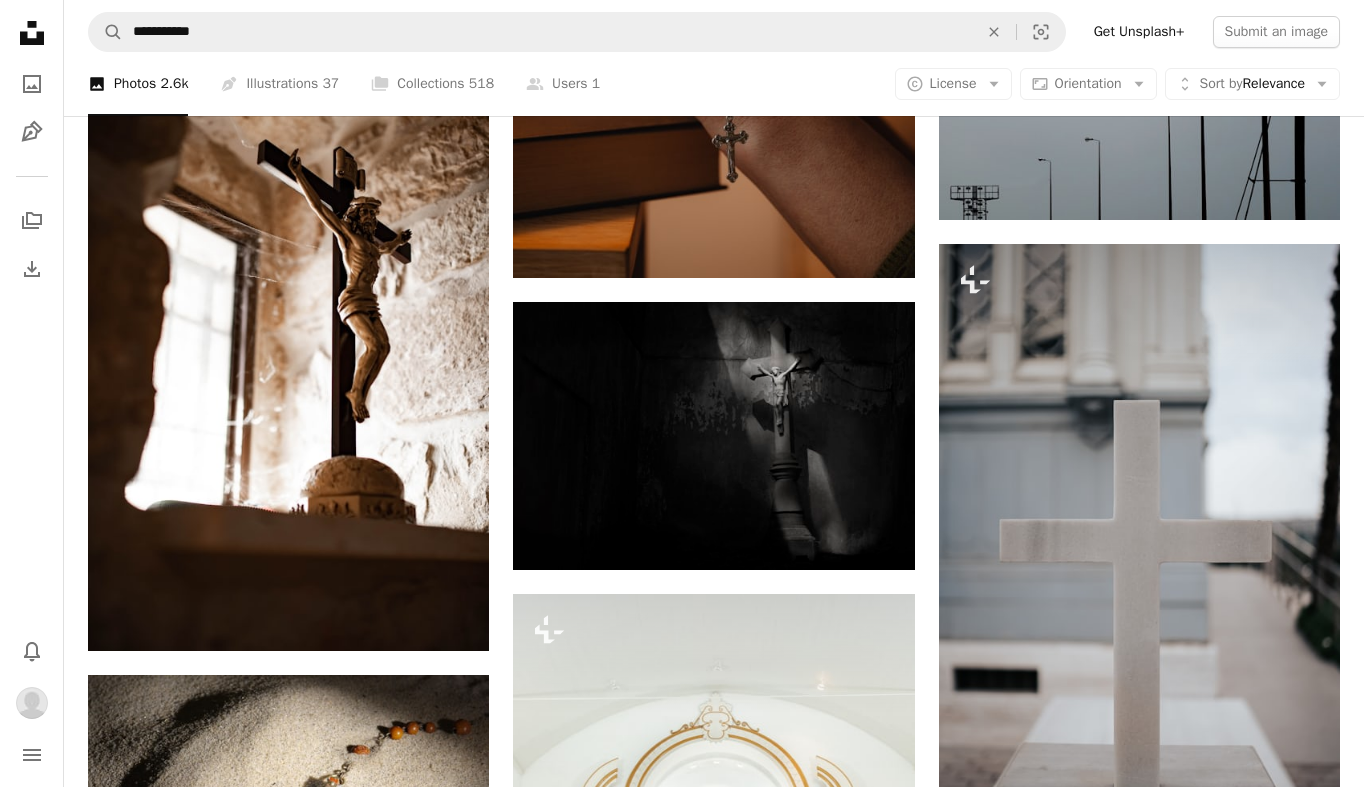 click on "55 photos" at bounding box center [848, 3569] 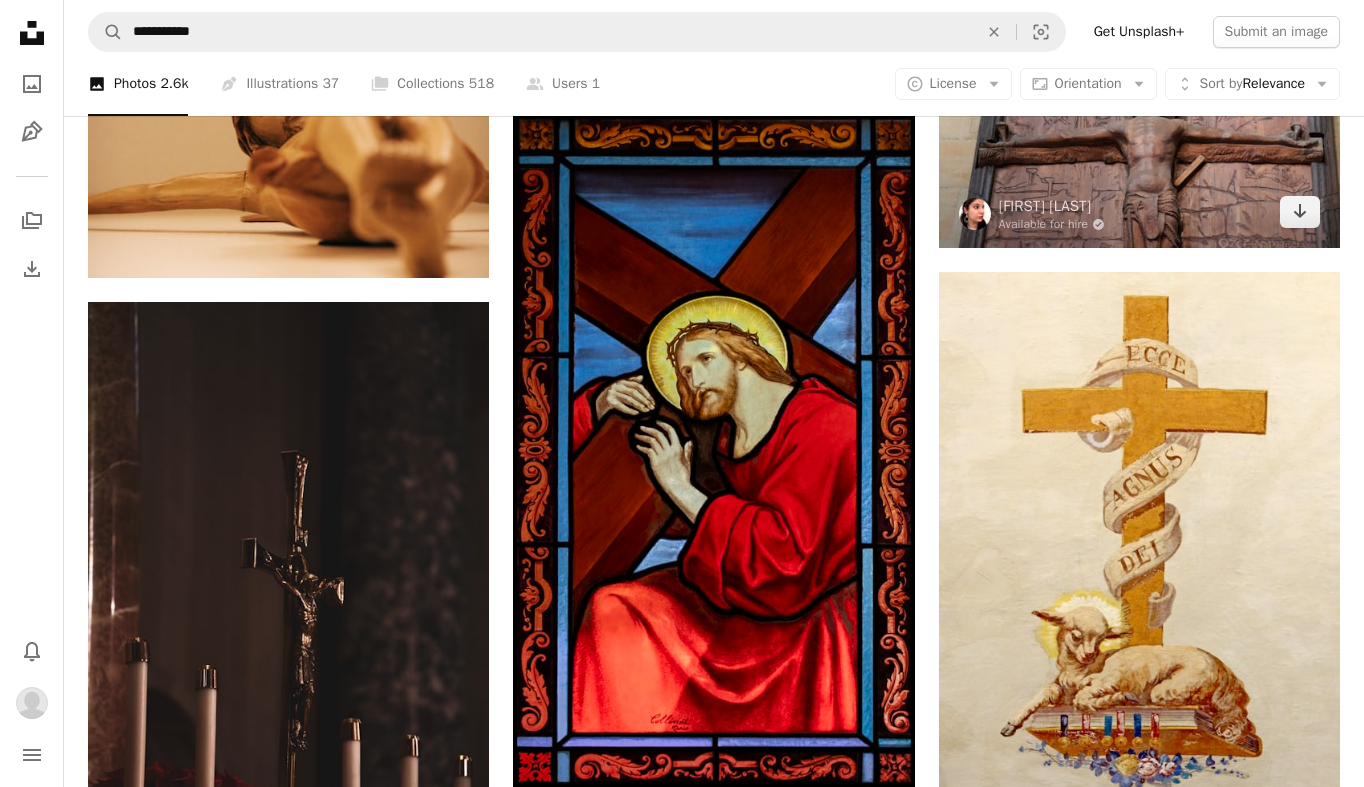 scroll, scrollTop: 20143, scrollLeft: 0, axis: vertical 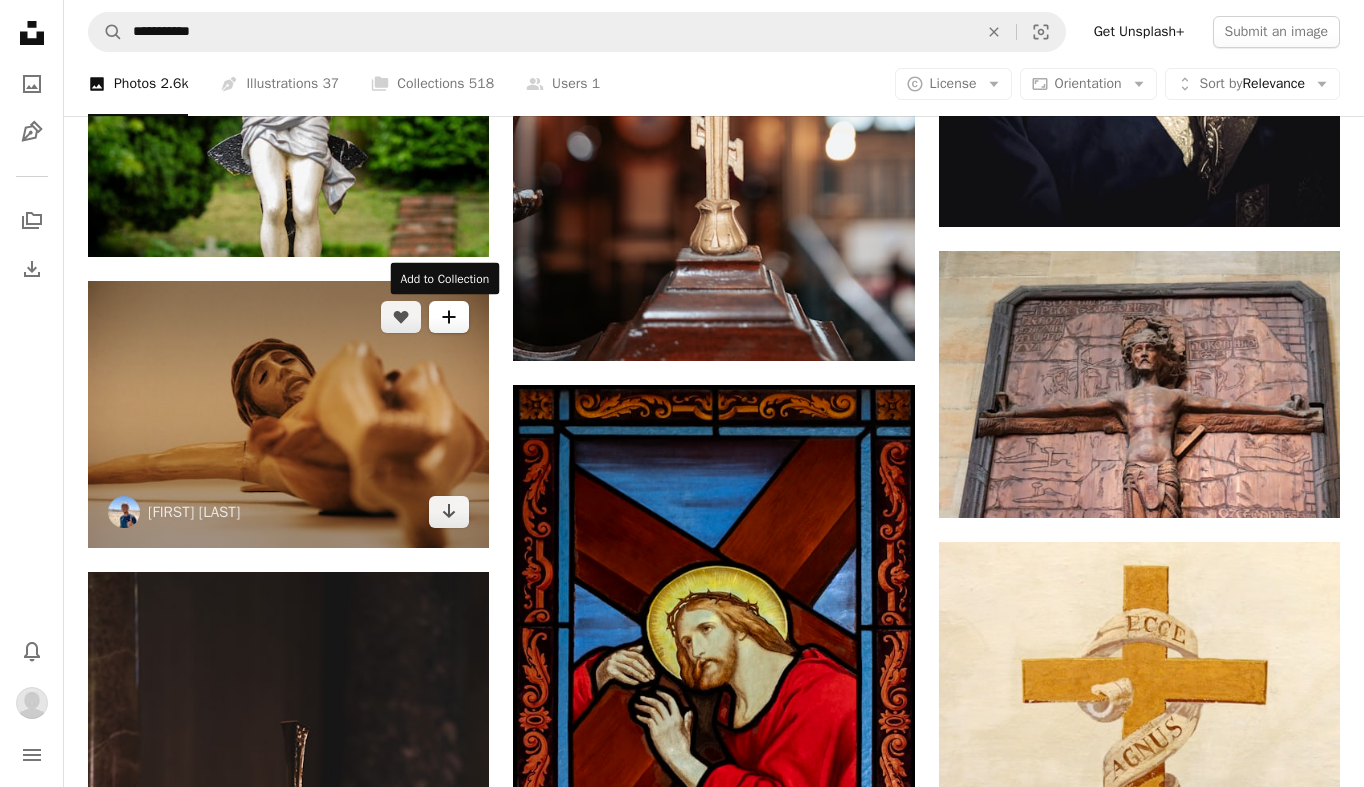 click on "A plus sign" 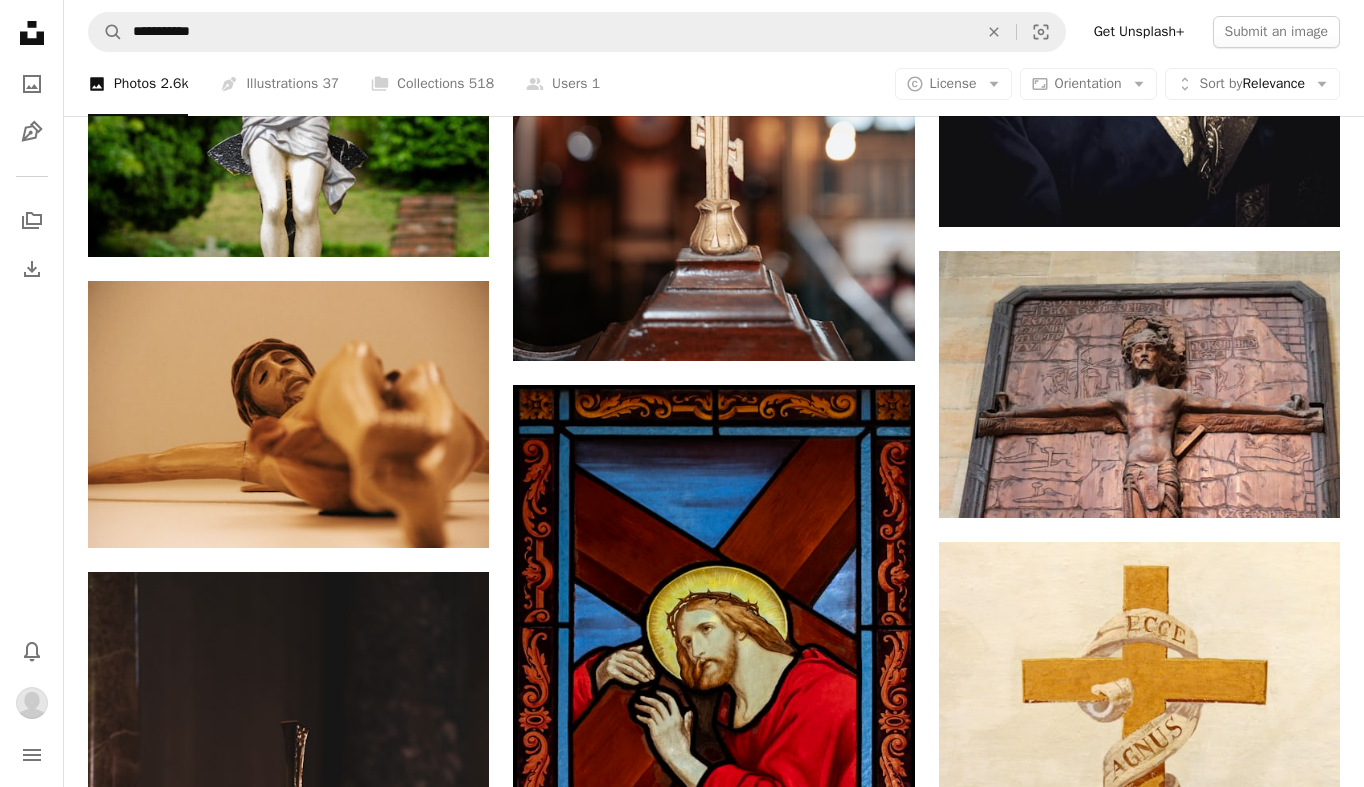 click on "Shutterstock" at bounding box center (837, 5654) 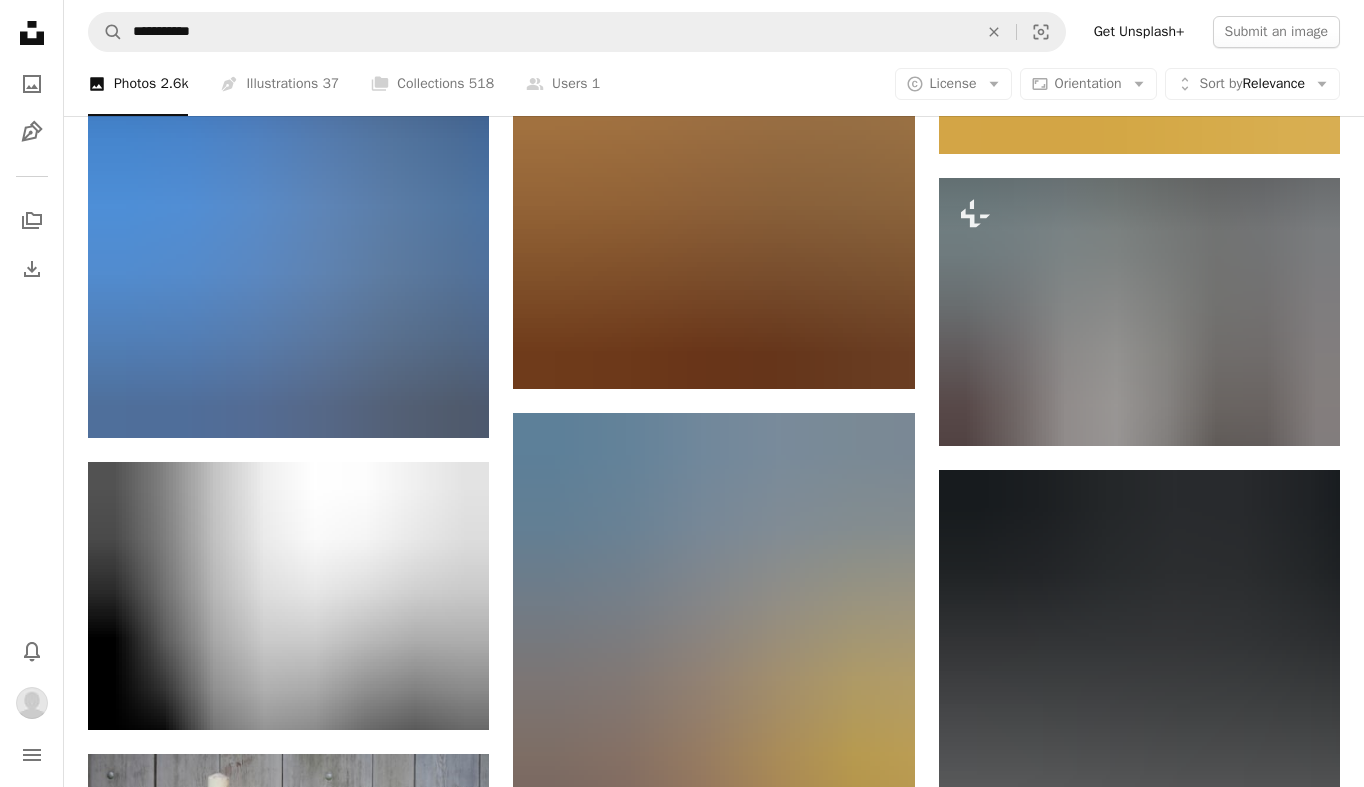 scroll, scrollTop: 22150, scrollLeft: 0, axis: vertical 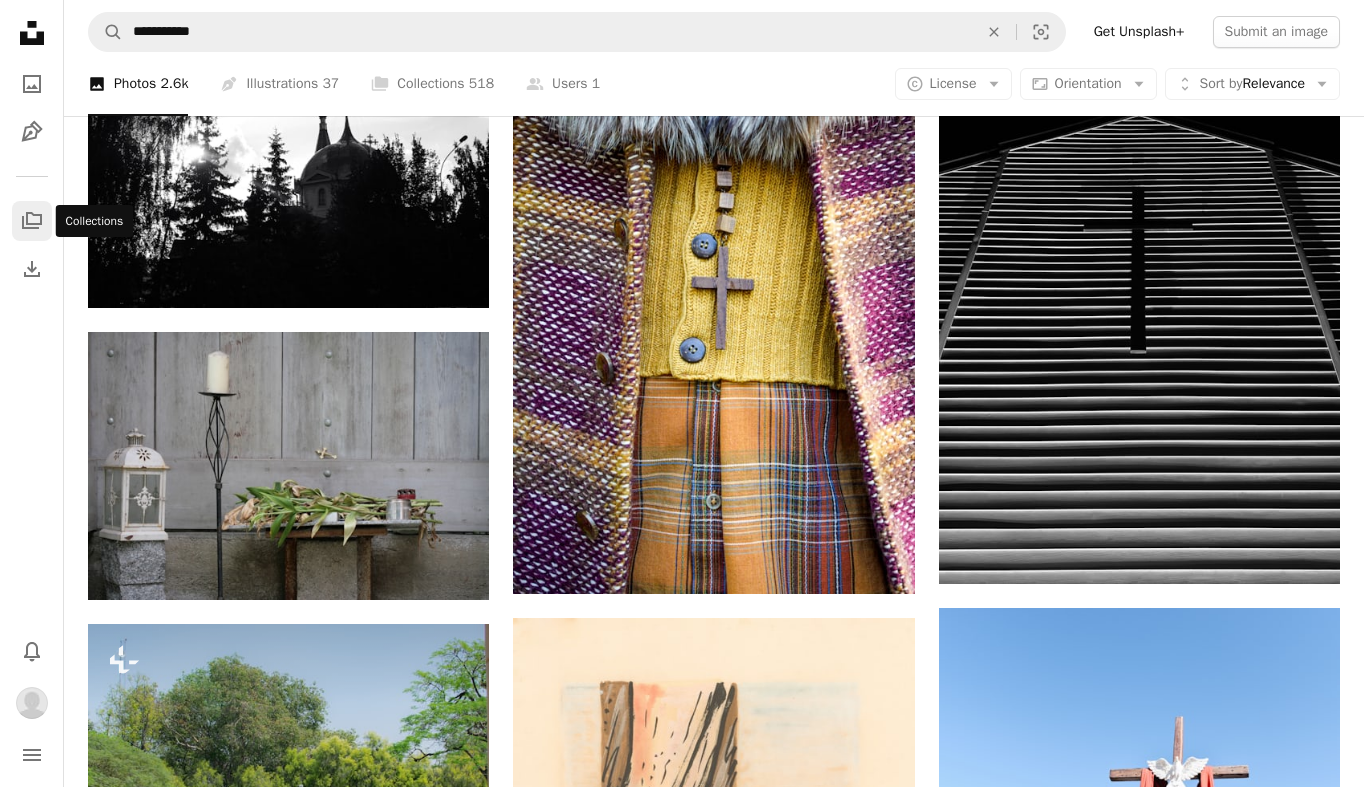 click on "A stack of folders" at bounding box center (32, 221) 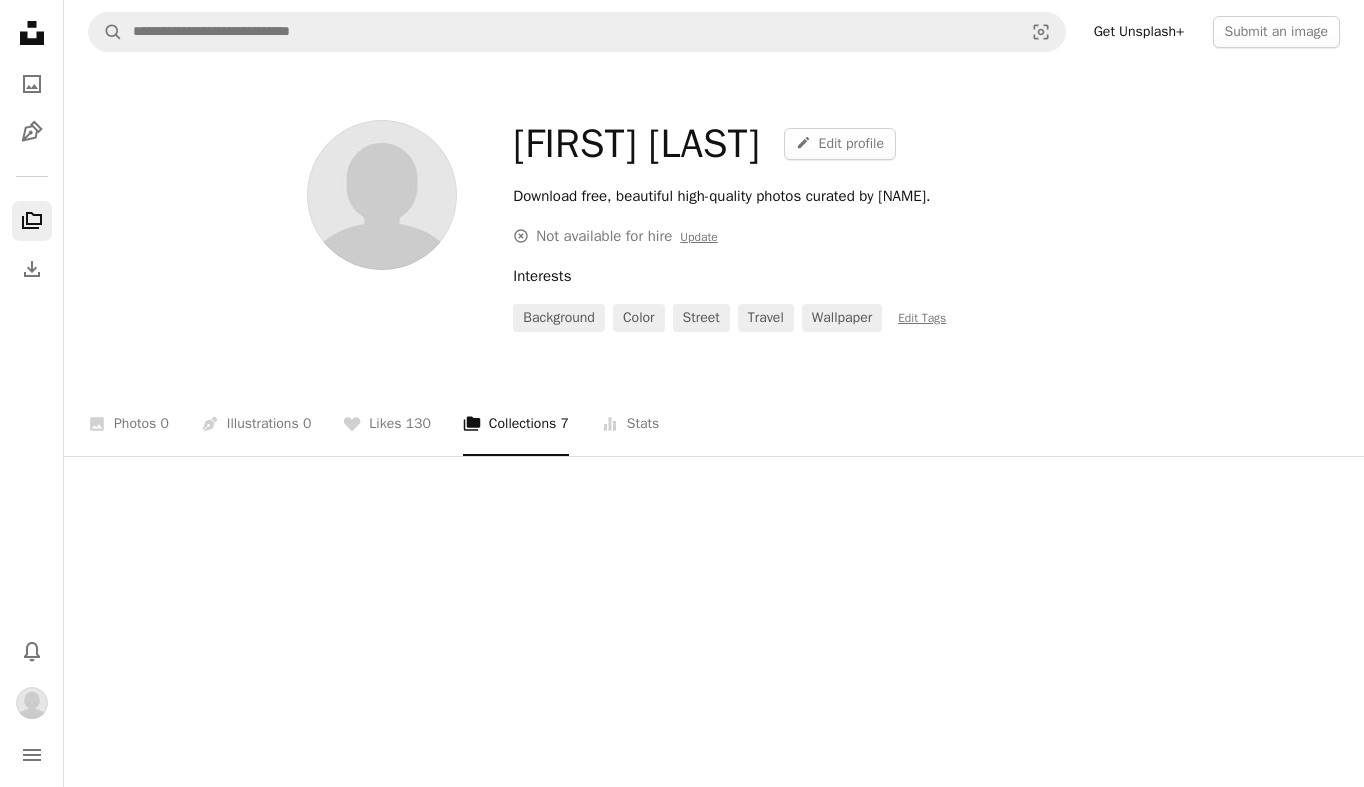 scroll, scrollTop: 0, scrollLeft: 0, axis: both 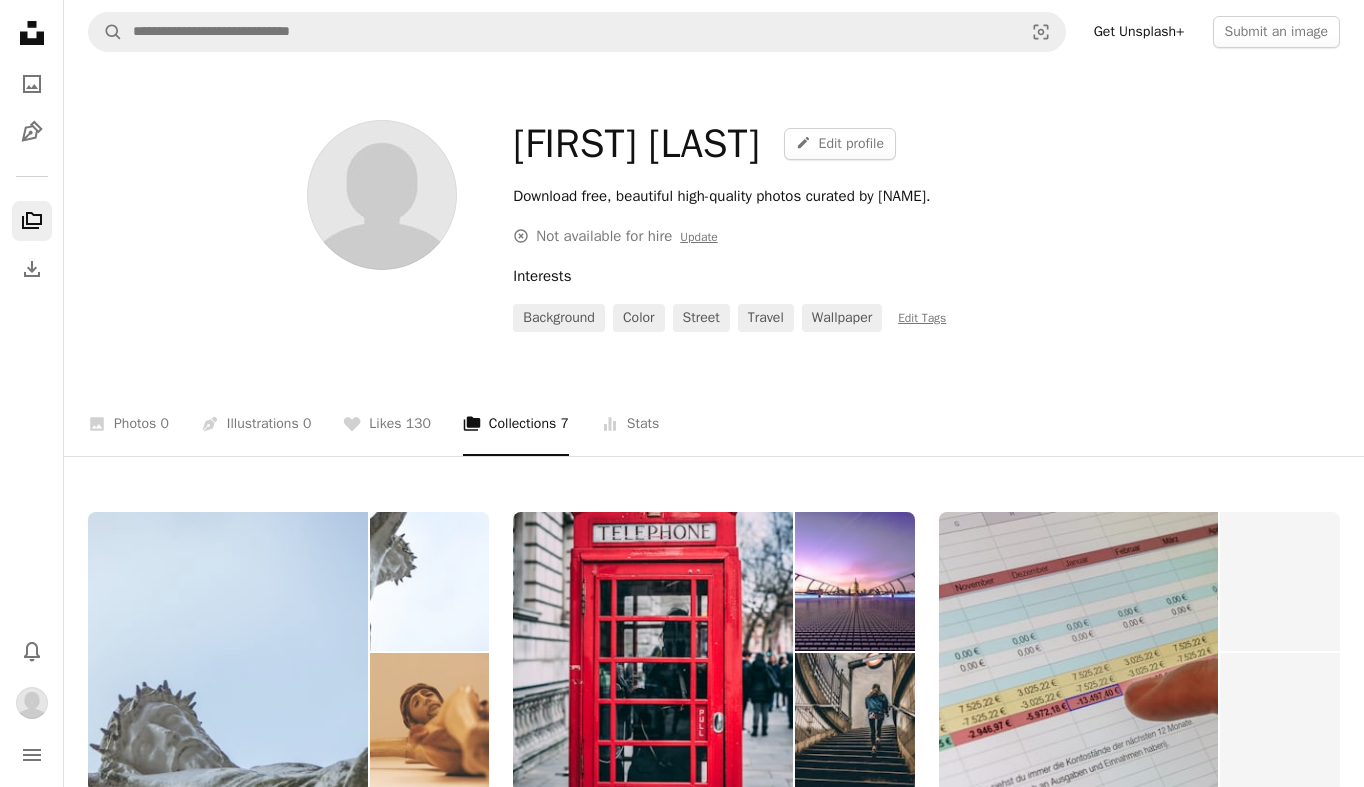 click at bounding box center (430, 581) 